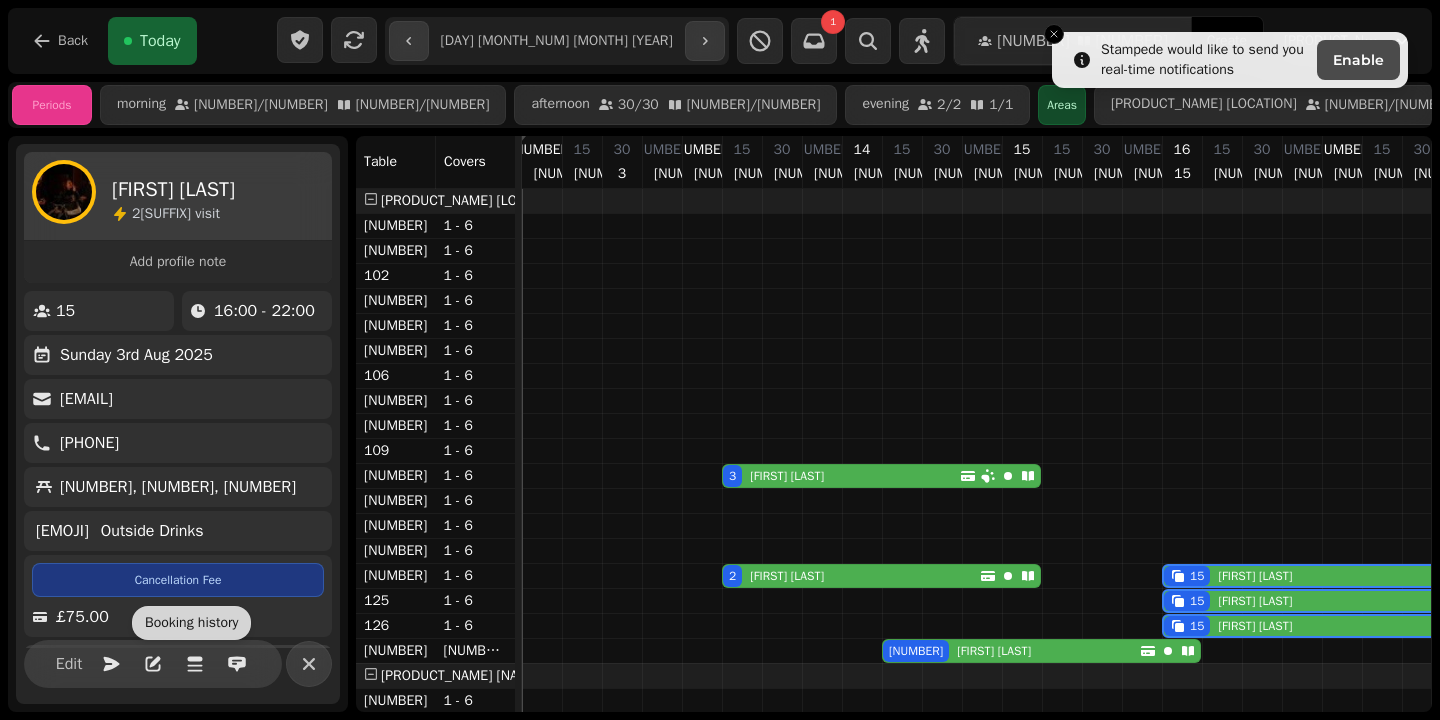 select on "**********" 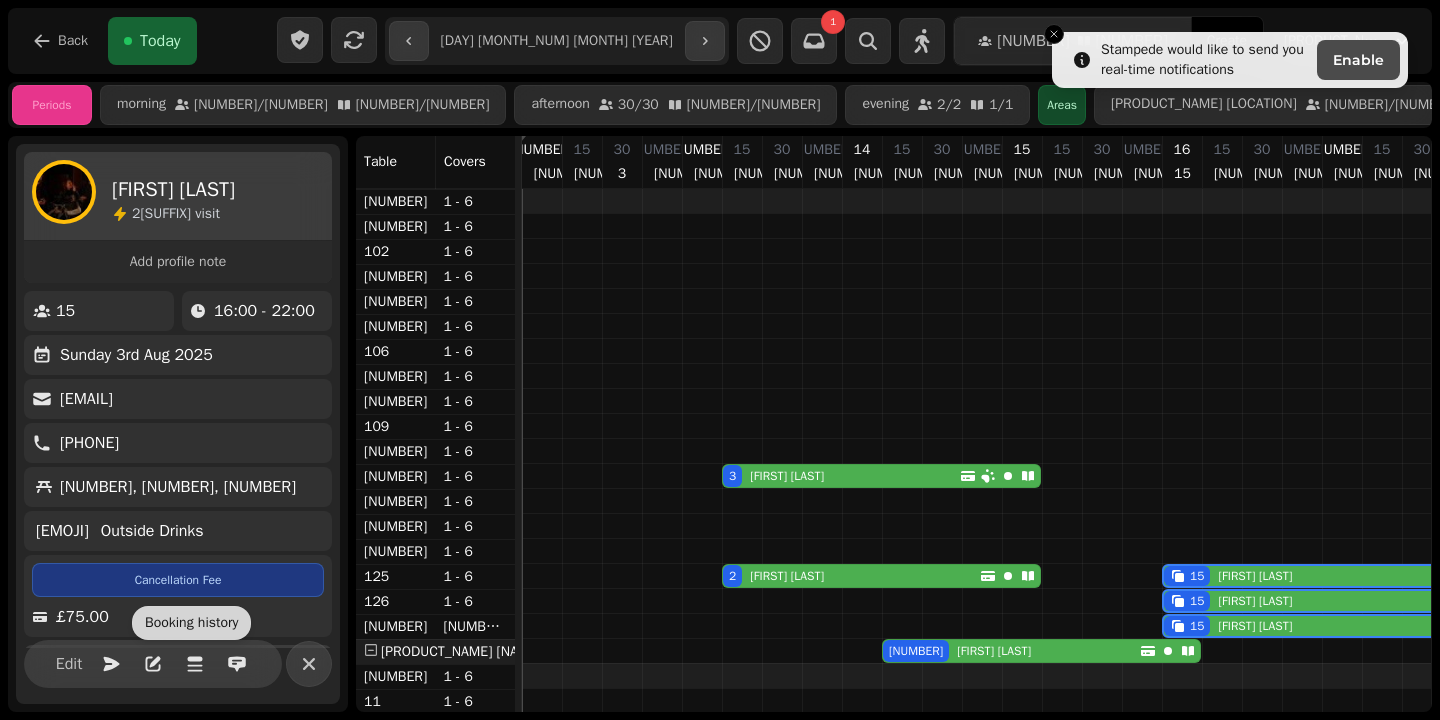 scroll, scrollTop: 0, scrollLeft: 0, axis: both 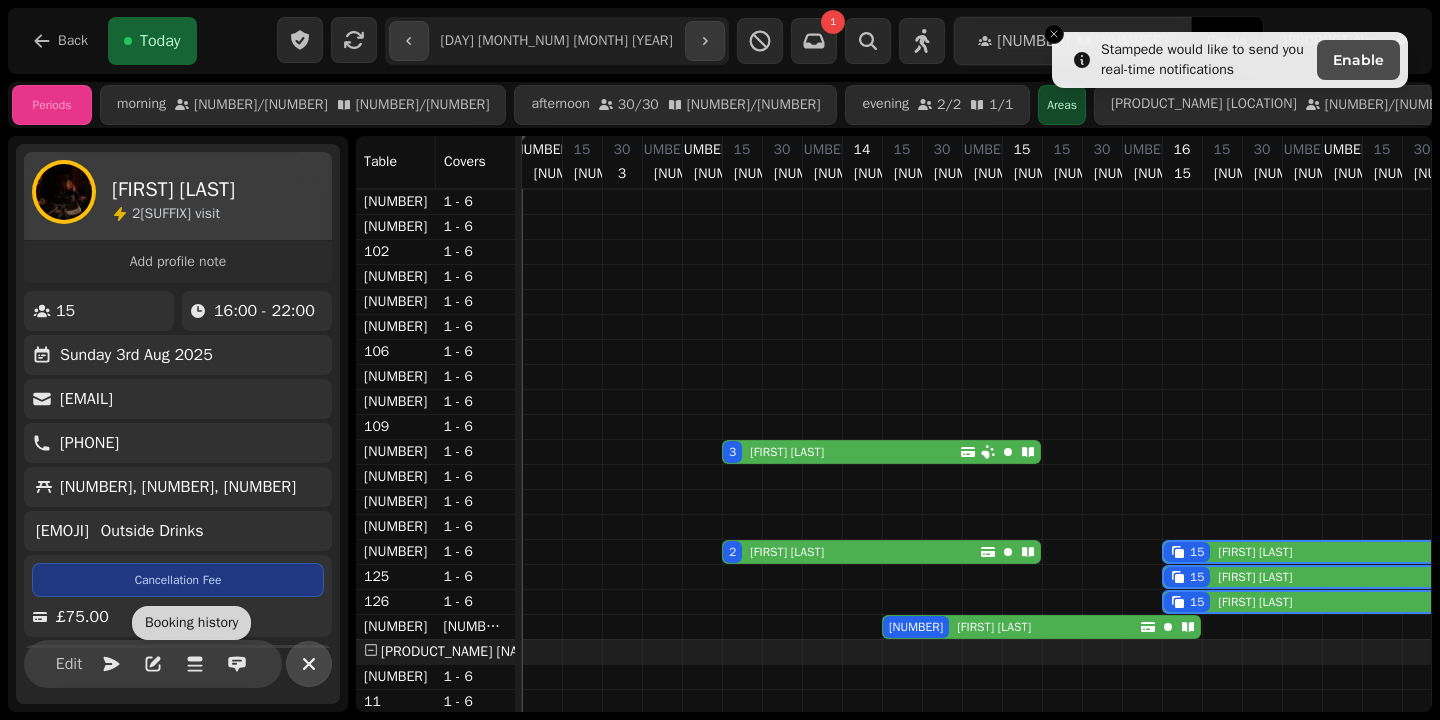 click 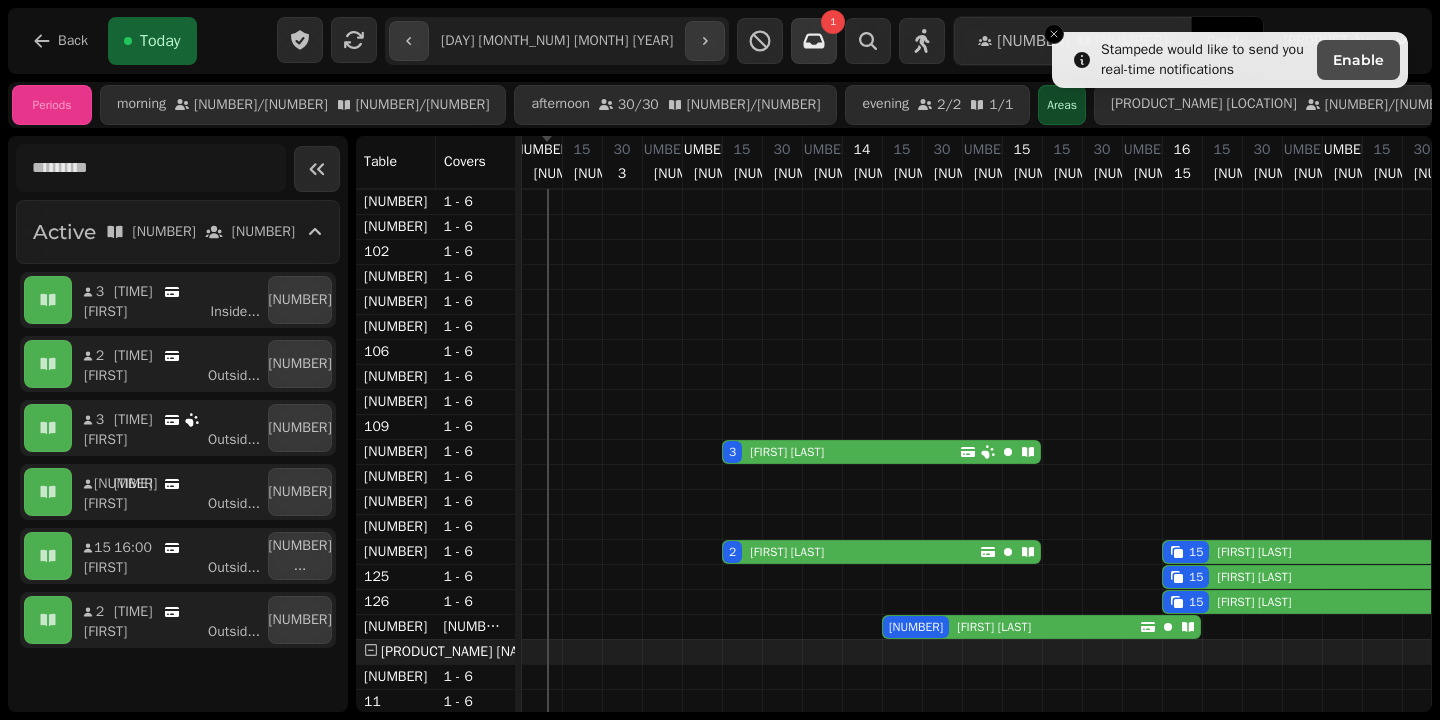 click 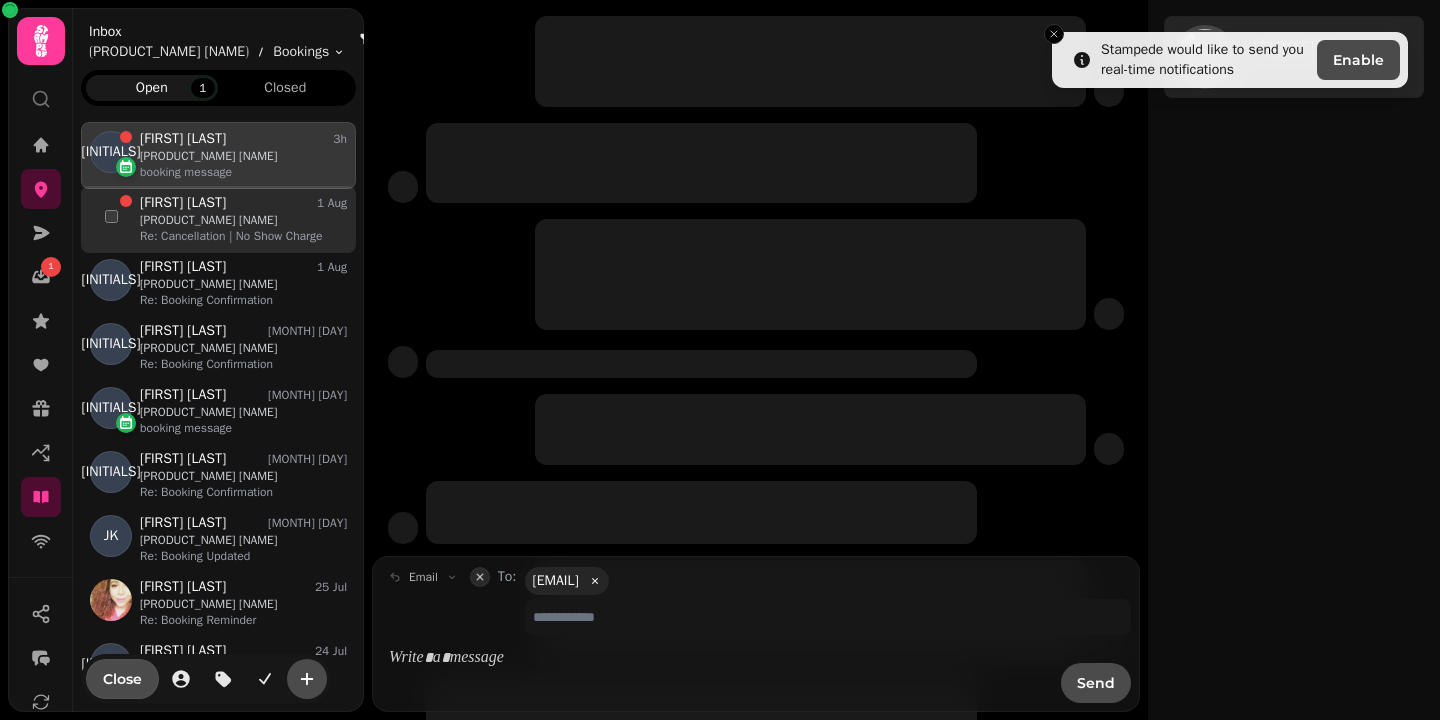scroll, scrollTop: 1, scrollLeft: 1, axis: both 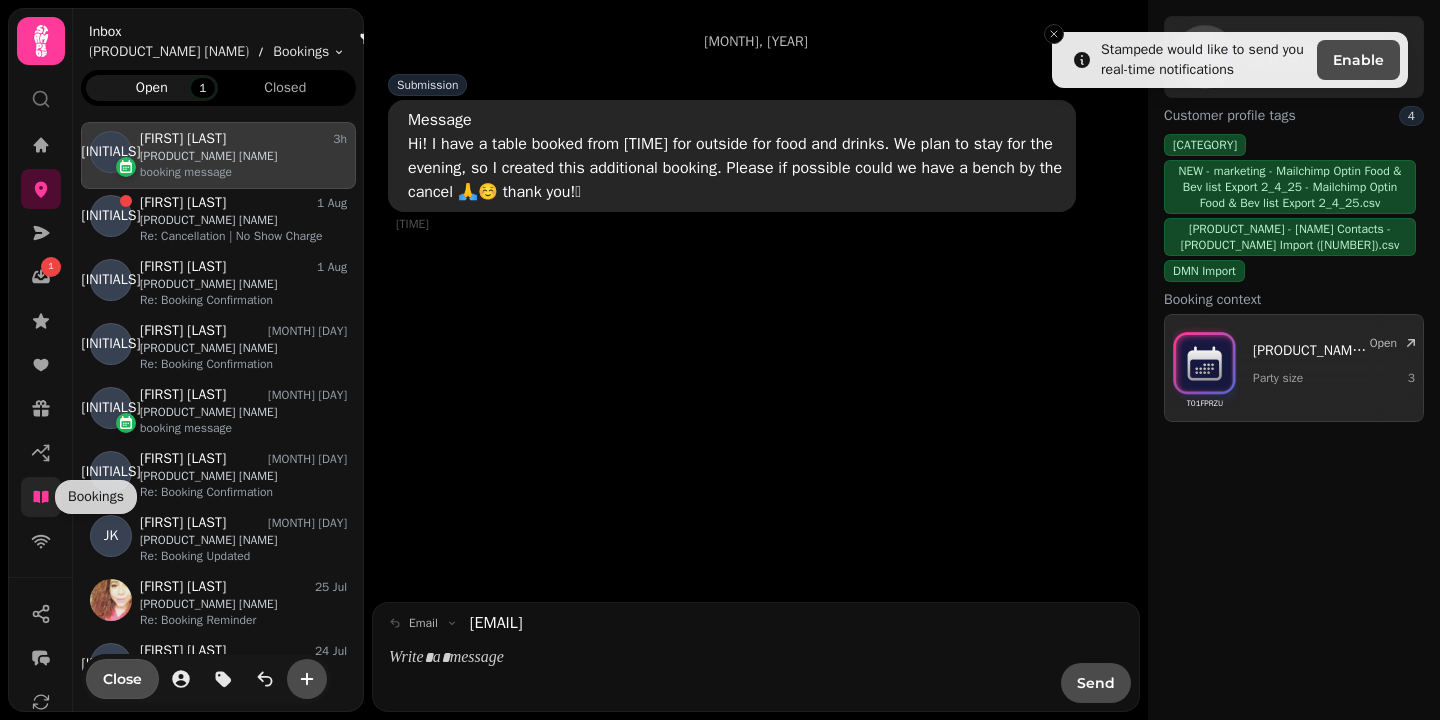 click 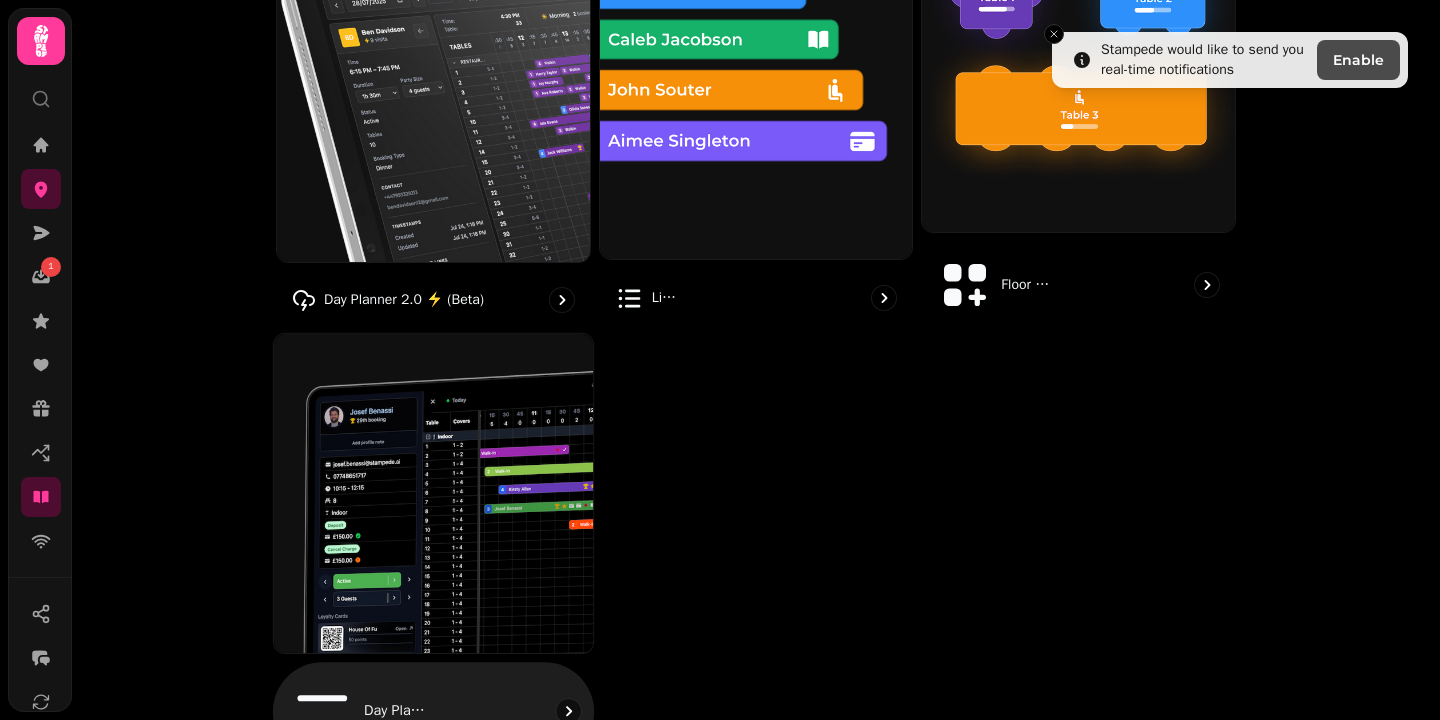 scroll, scrollTop: 321, scrollLeft: 0, axis: vertical 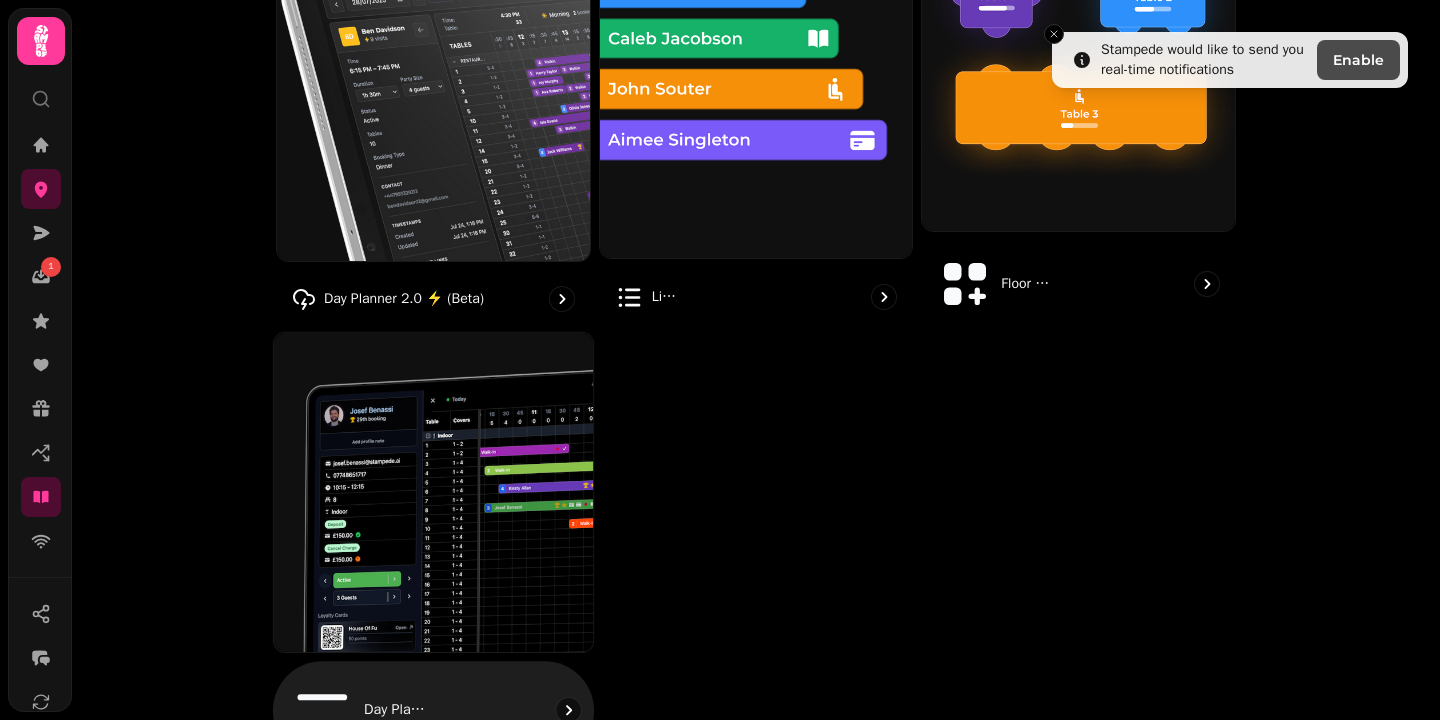 click at bounding box center (433, 492) 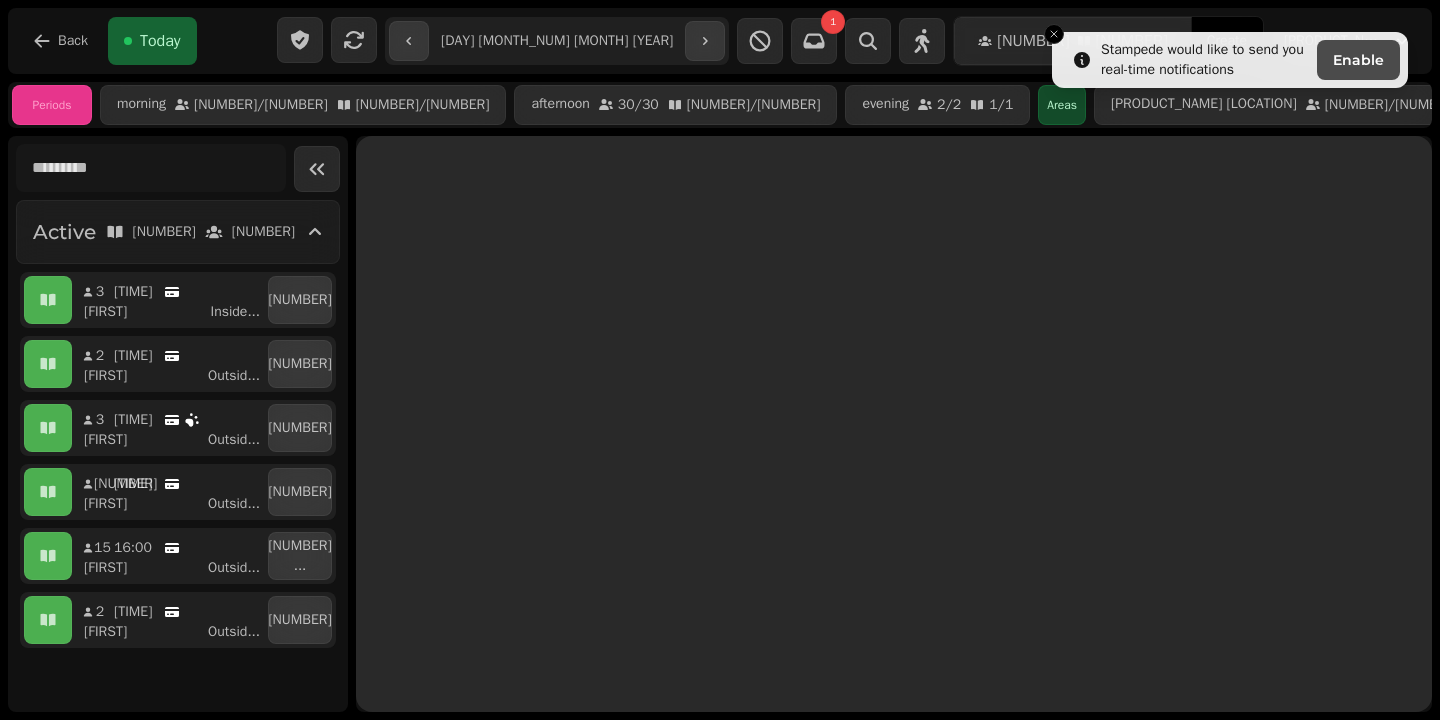 scroll, scrollTop: 0, scrollLeft: 0, axis: both 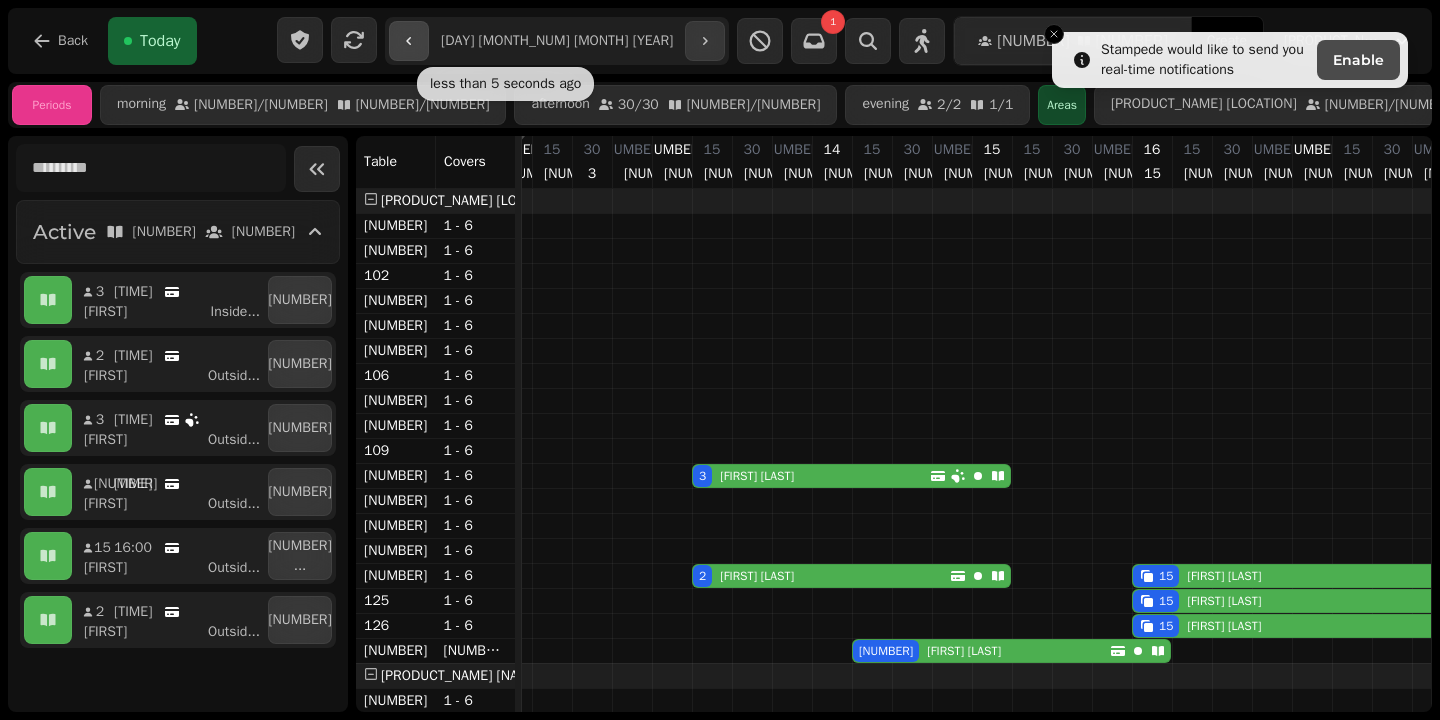 click 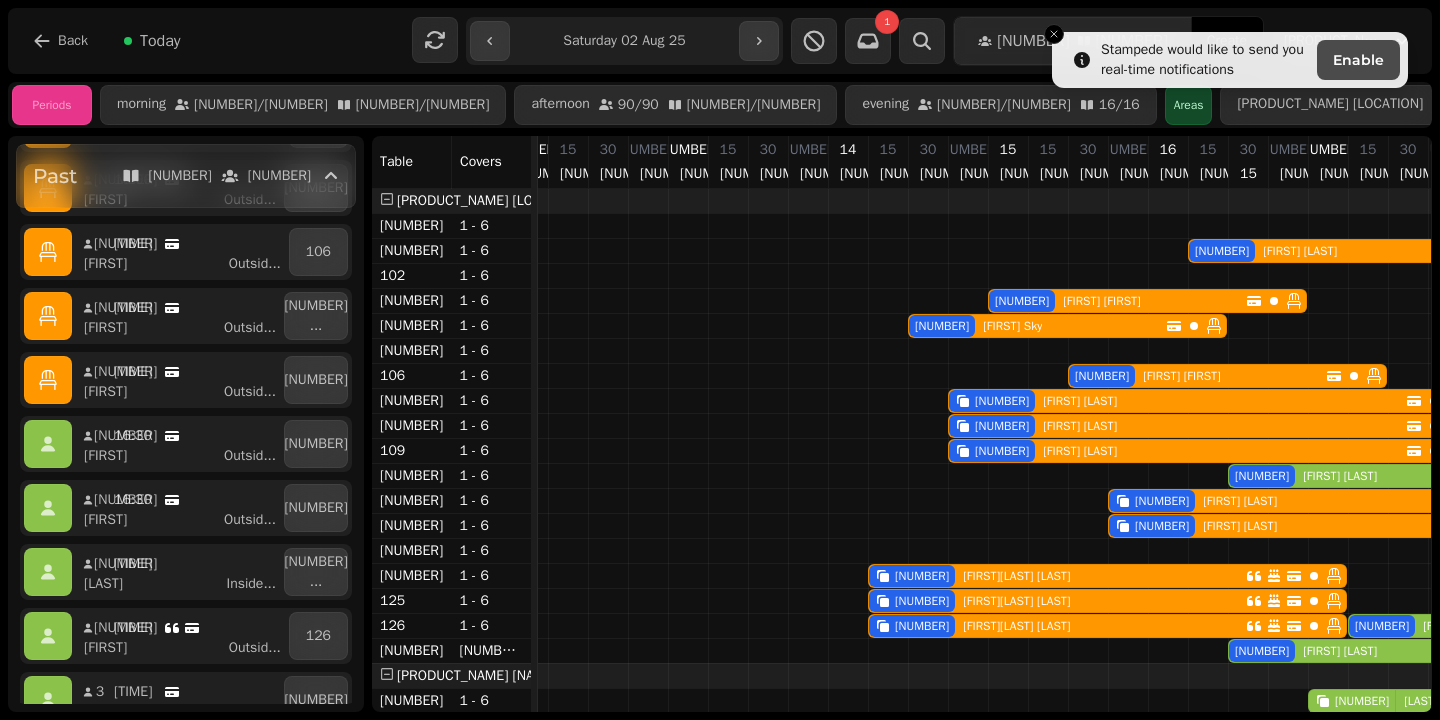 scroll, scrollTop: 0, scrollLeft: 0, axis: both 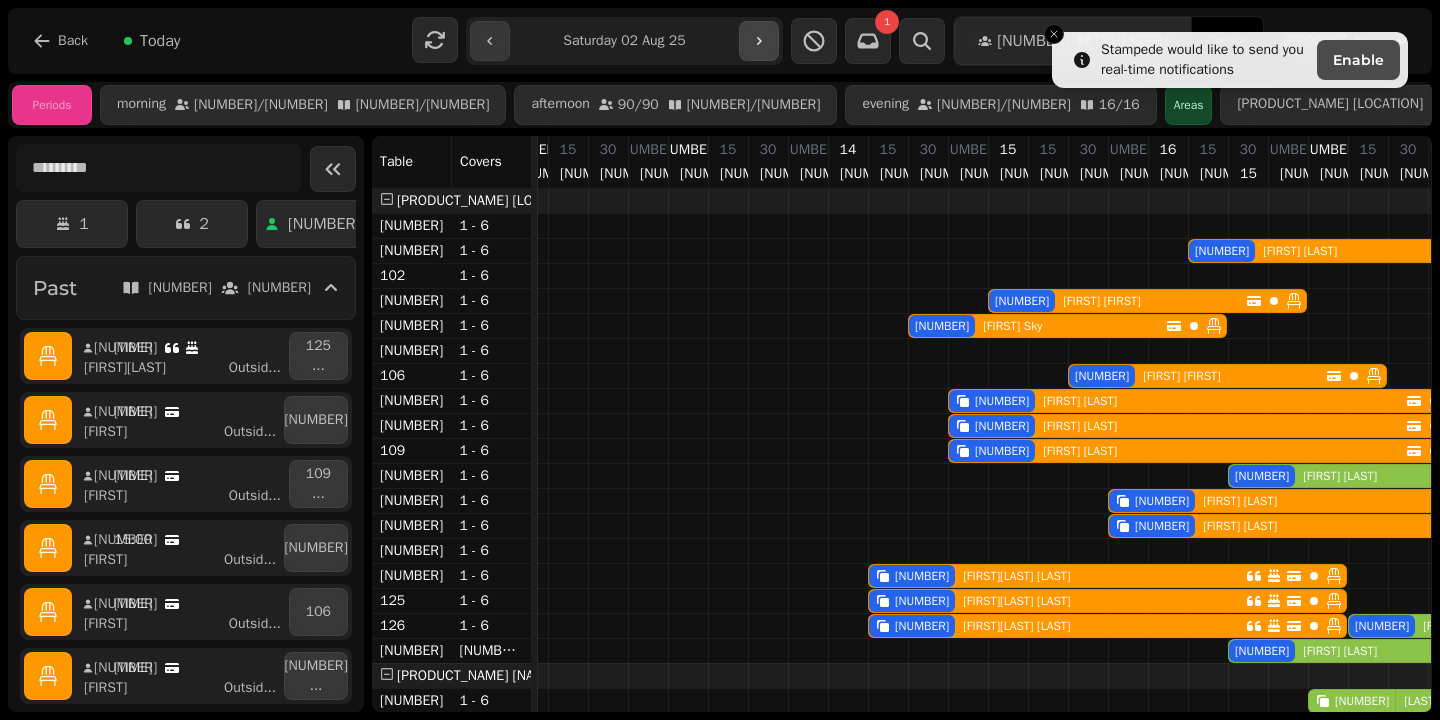 click 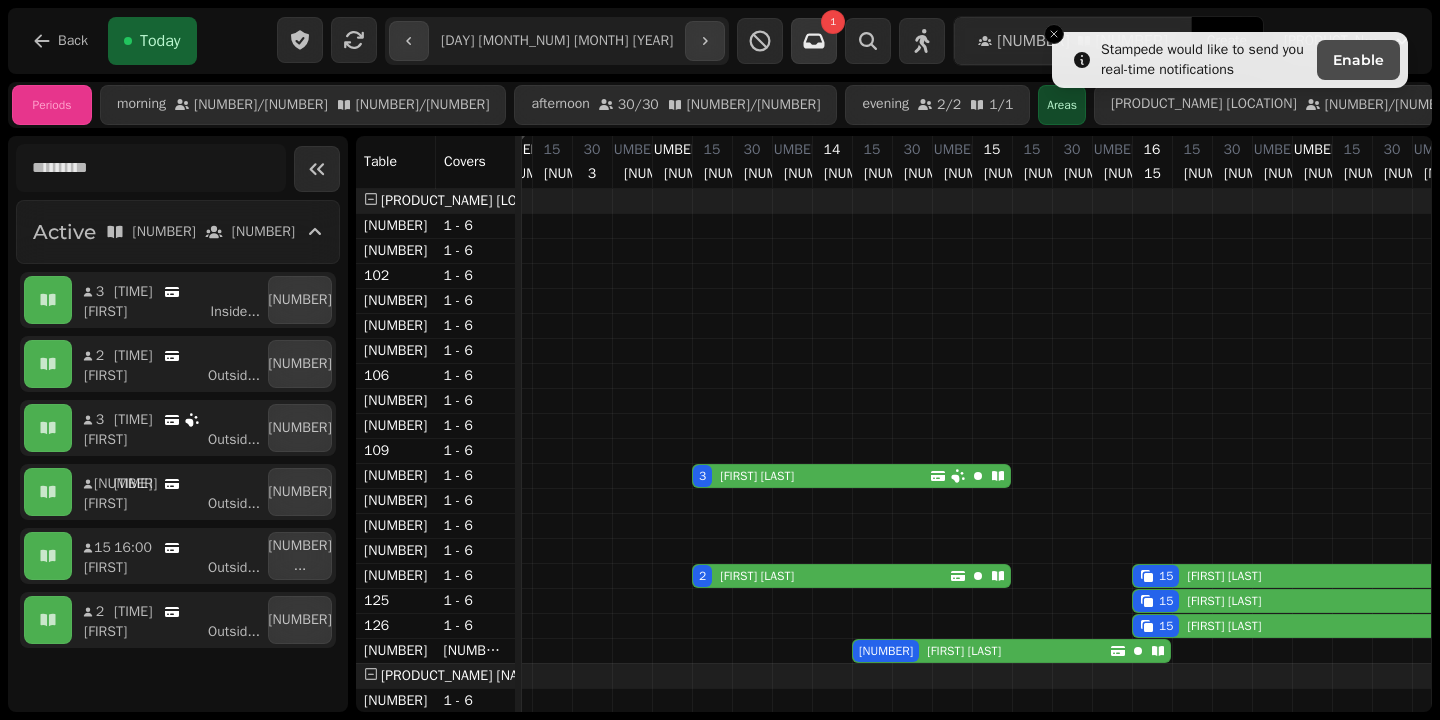 click 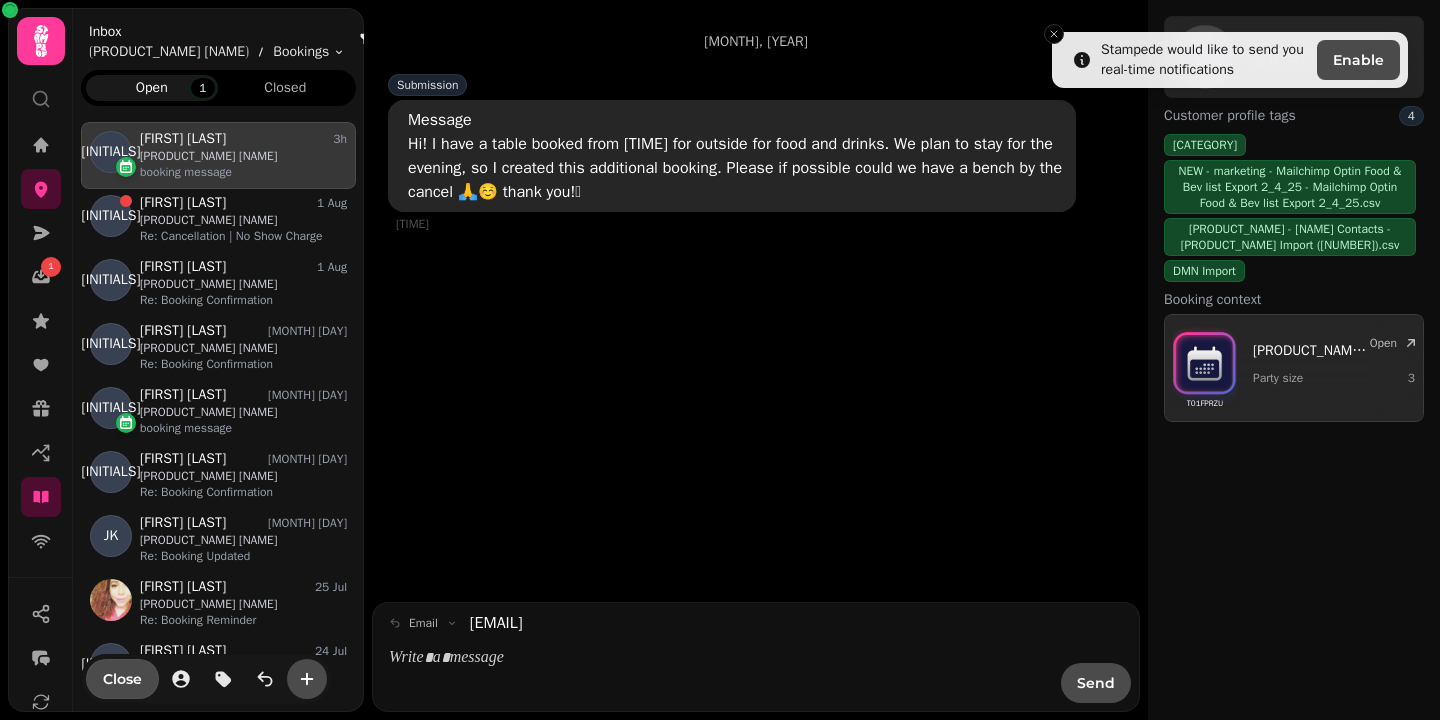 scroll, scrollTop: 581, scrollLeft: 275, axis: both 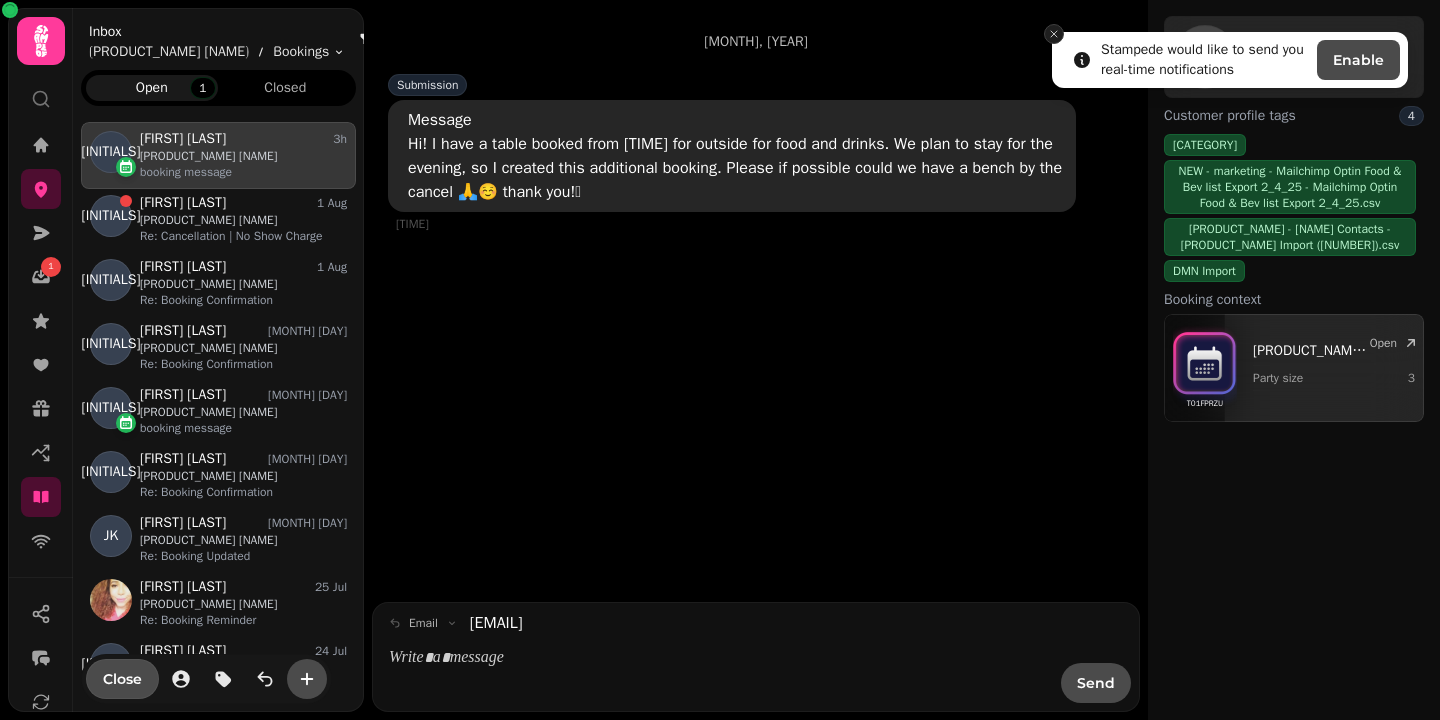 click 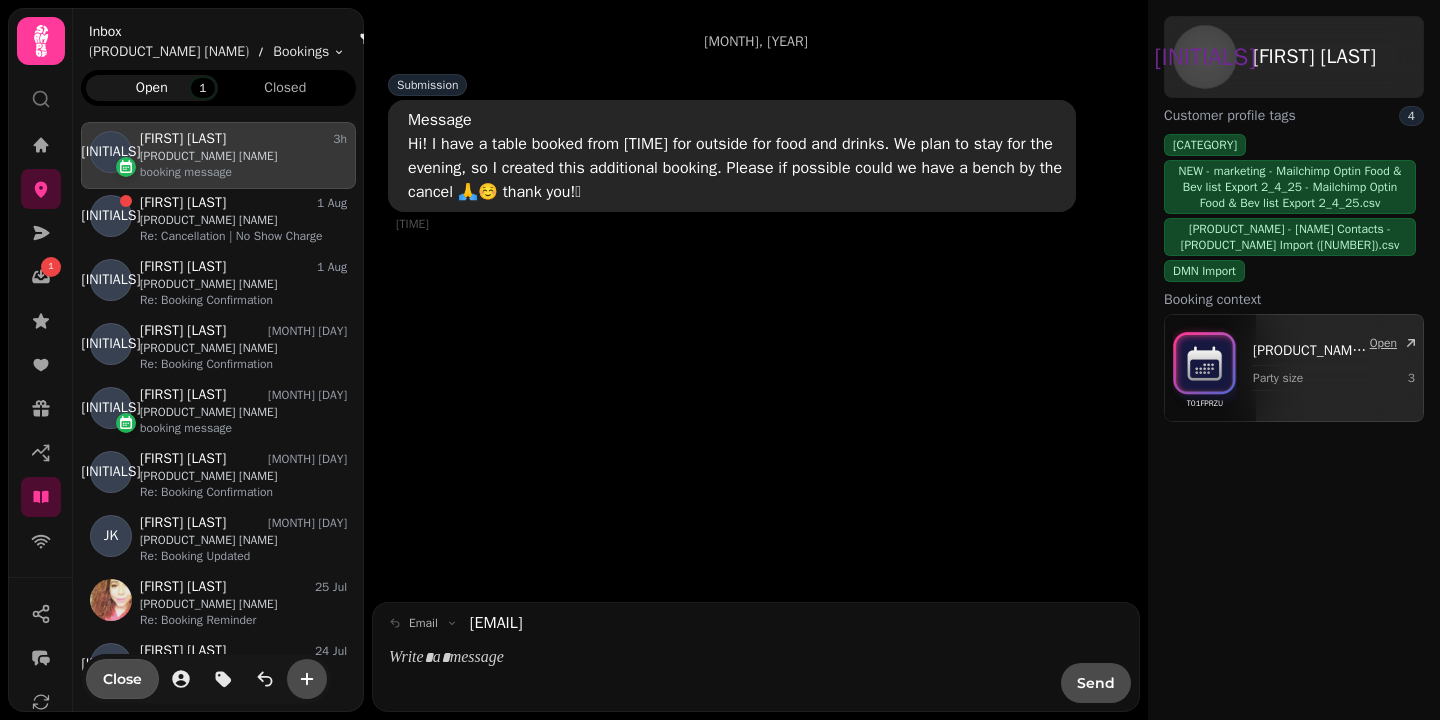 click on "[PRODUCT_NAME] [NAME]" at bounding box center [1309, 351] 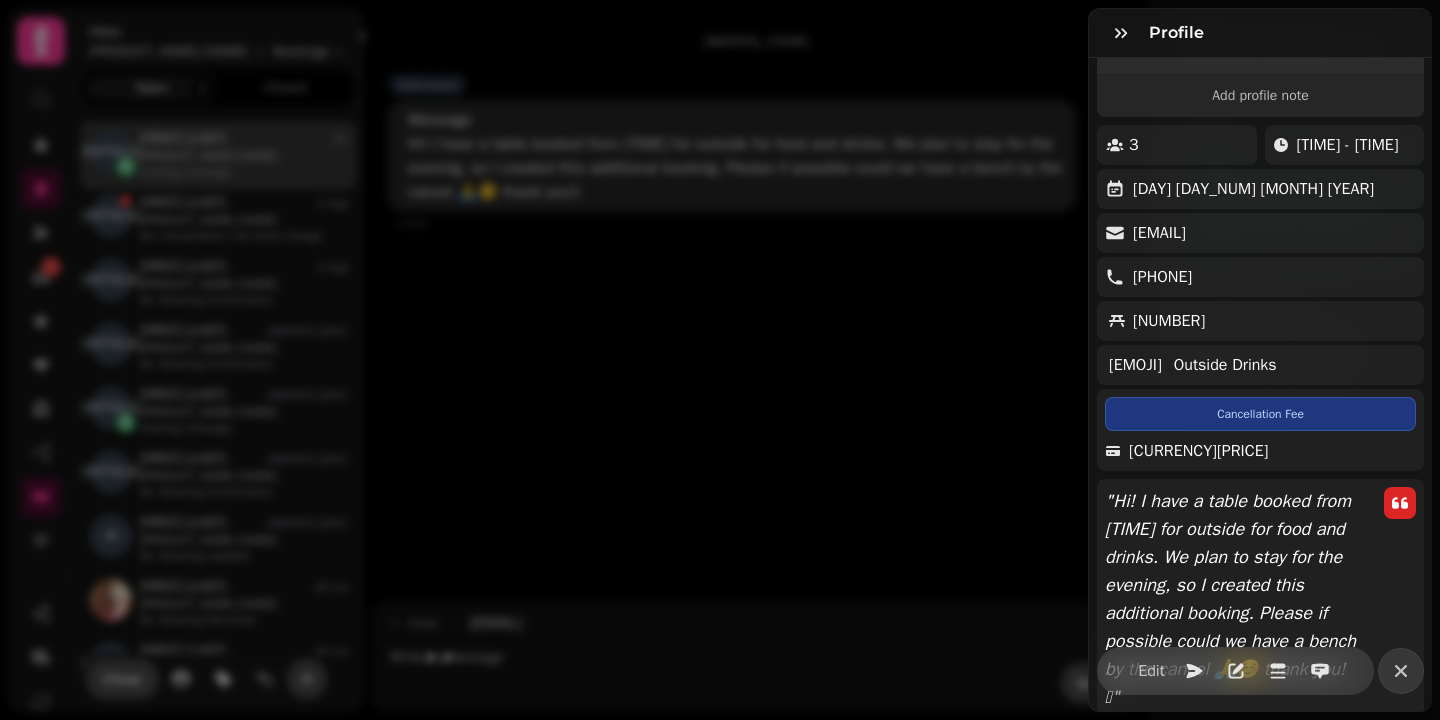 scroll, scrollTop: 0, scrollLeft: 0, axis: both 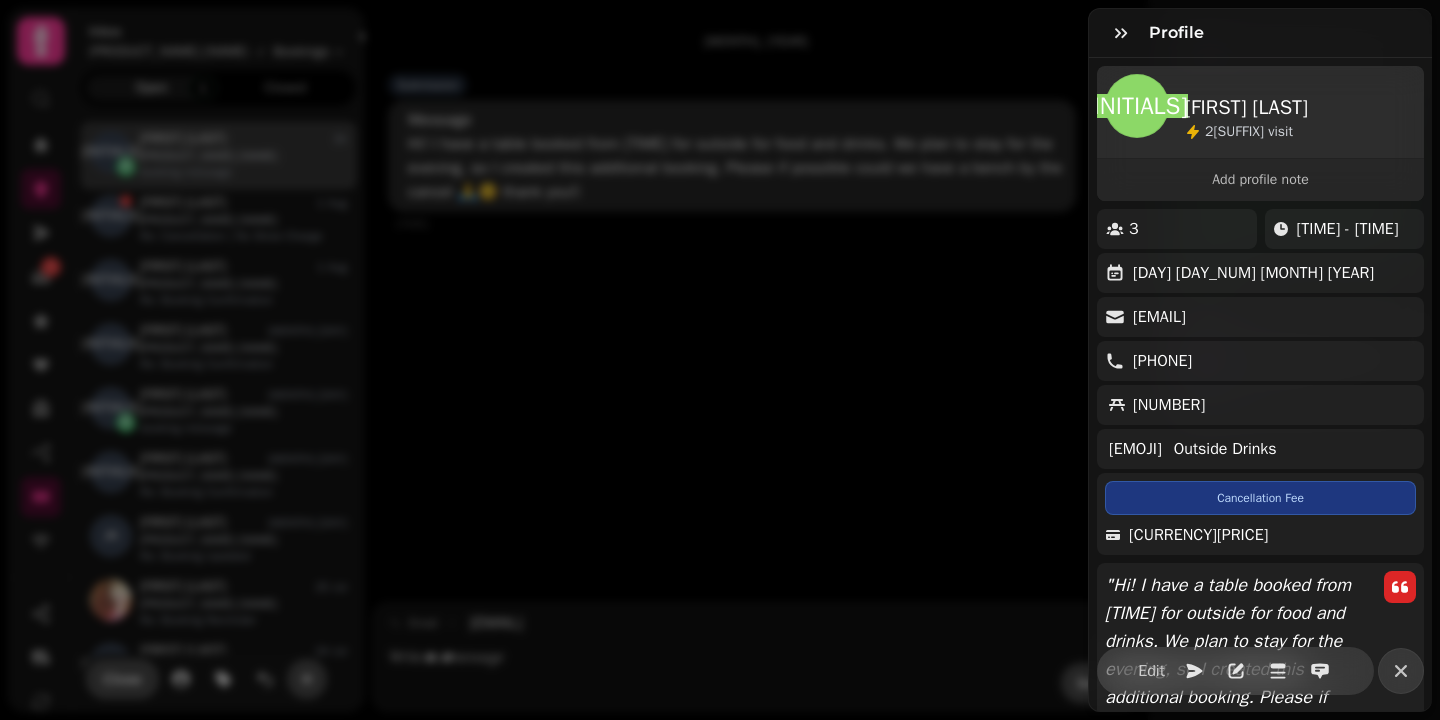 click on "**********" at bounding box center [720, 376] 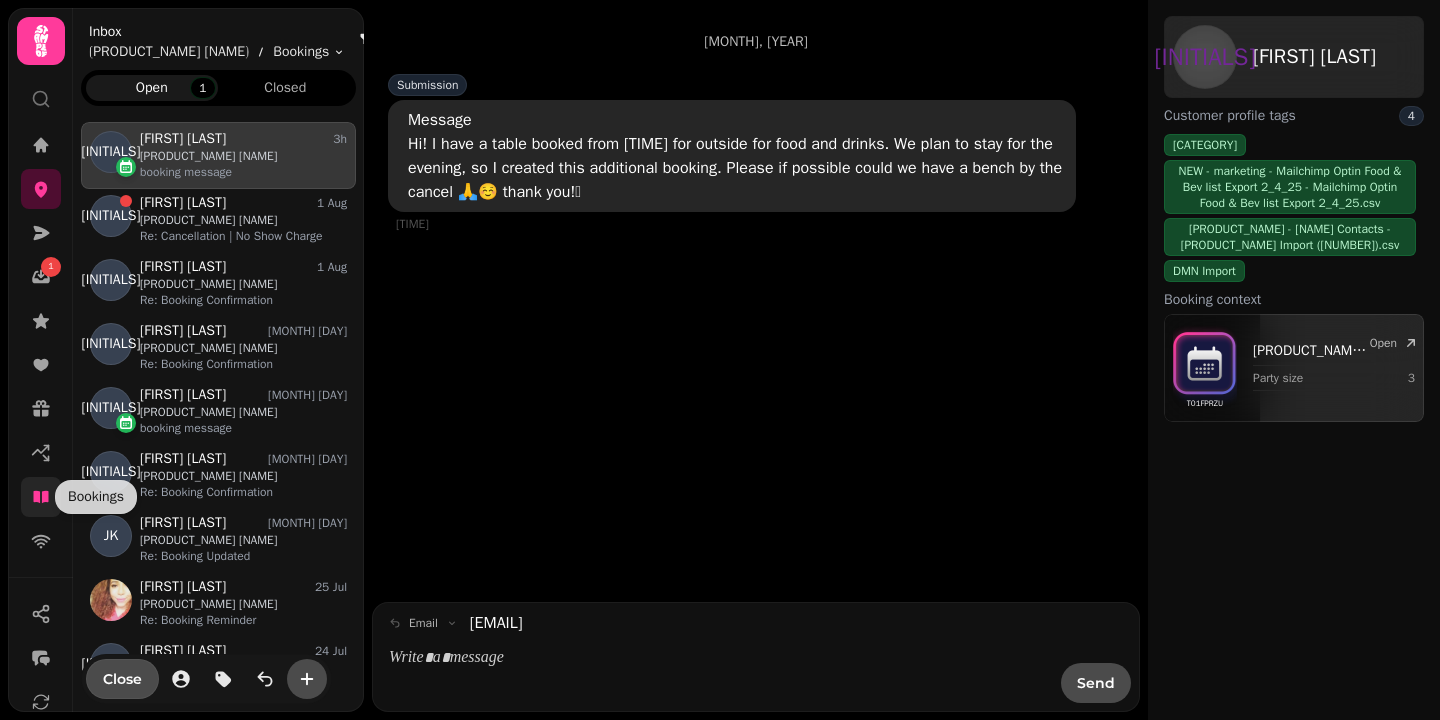 click at bounding box center [41, 497] 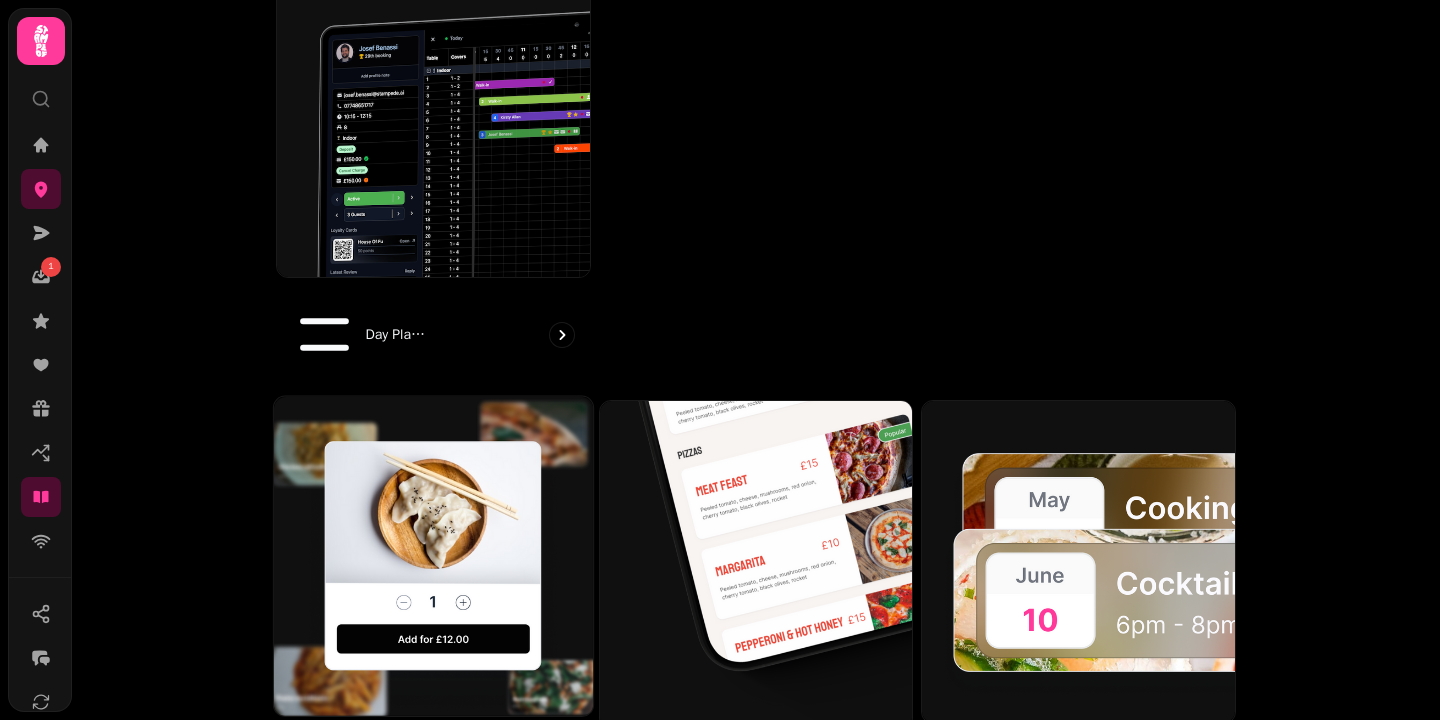 scroll, scrollTop: 526, scrollLeft: 0, axis: vertical 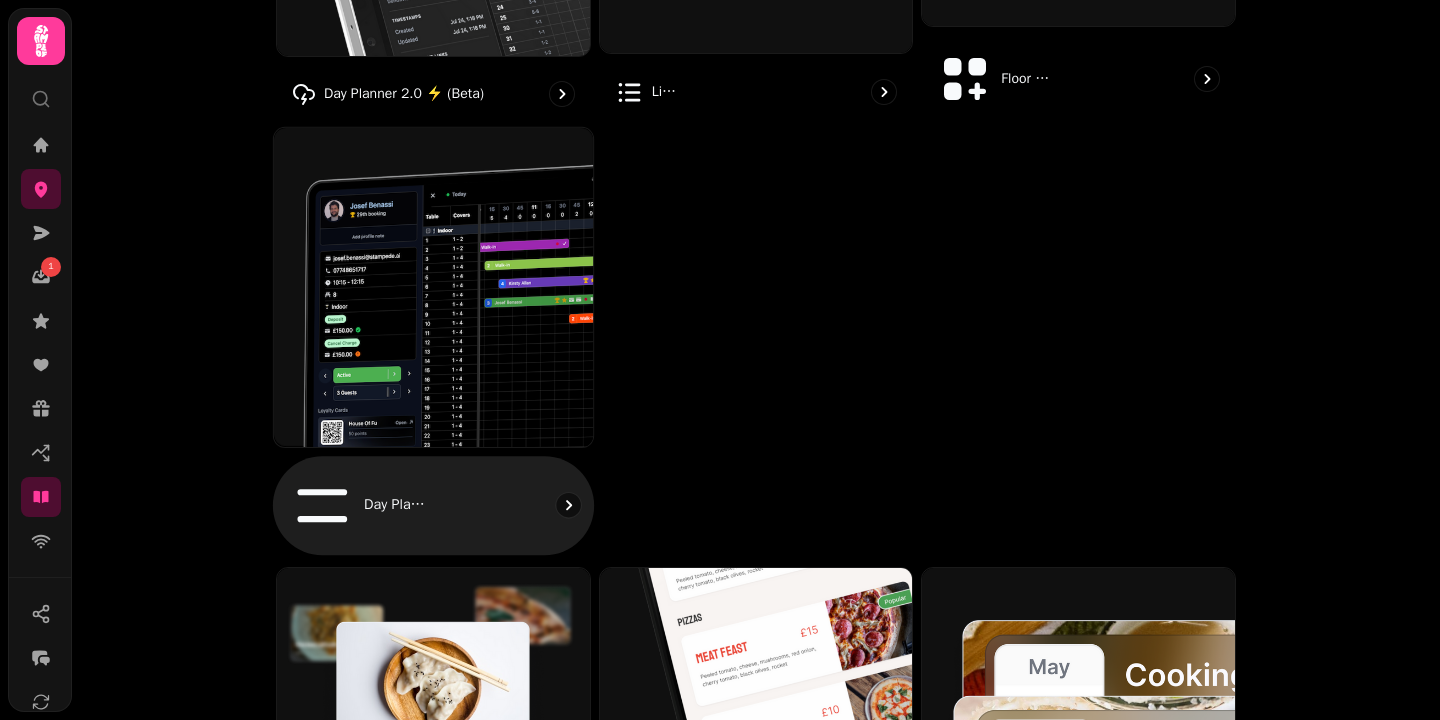 click at bounding box center [433, 287] 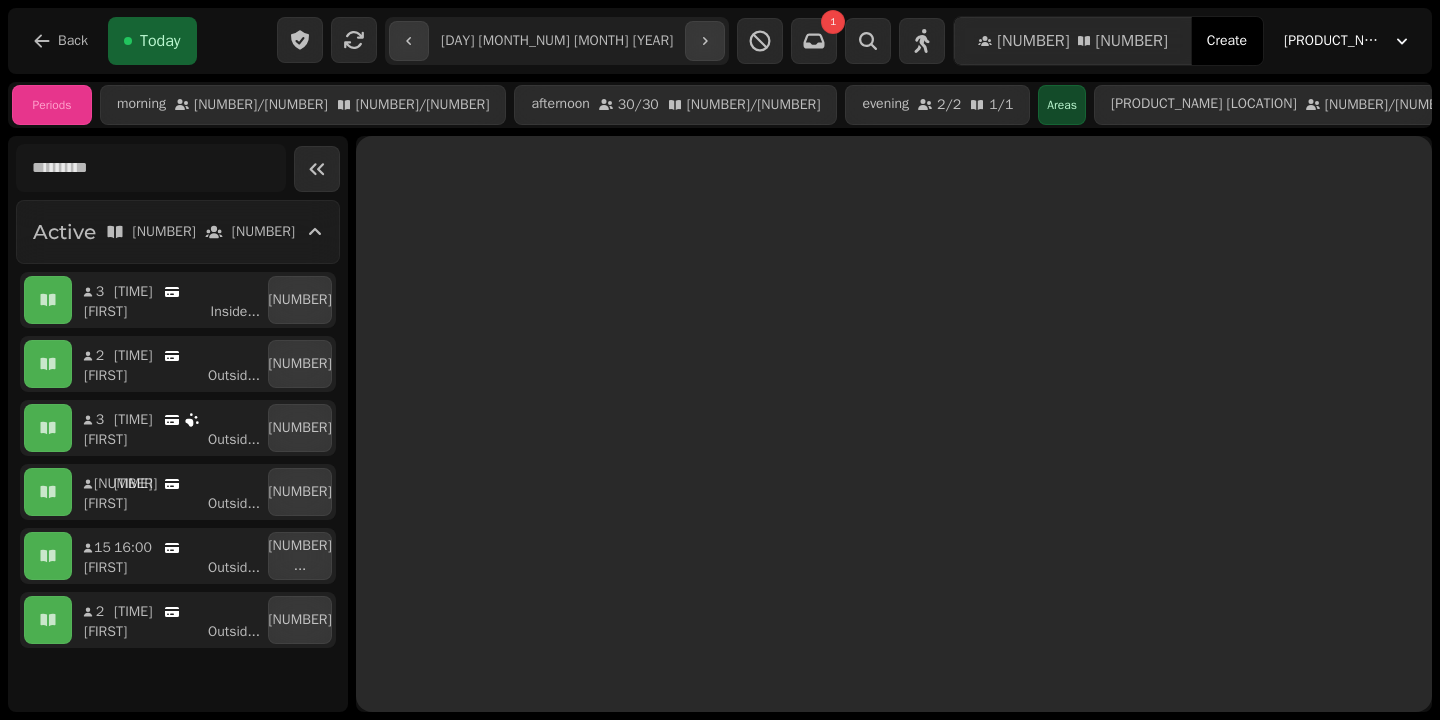 scroll, scrollTop: 0, scrollLeft: 0, axis: both 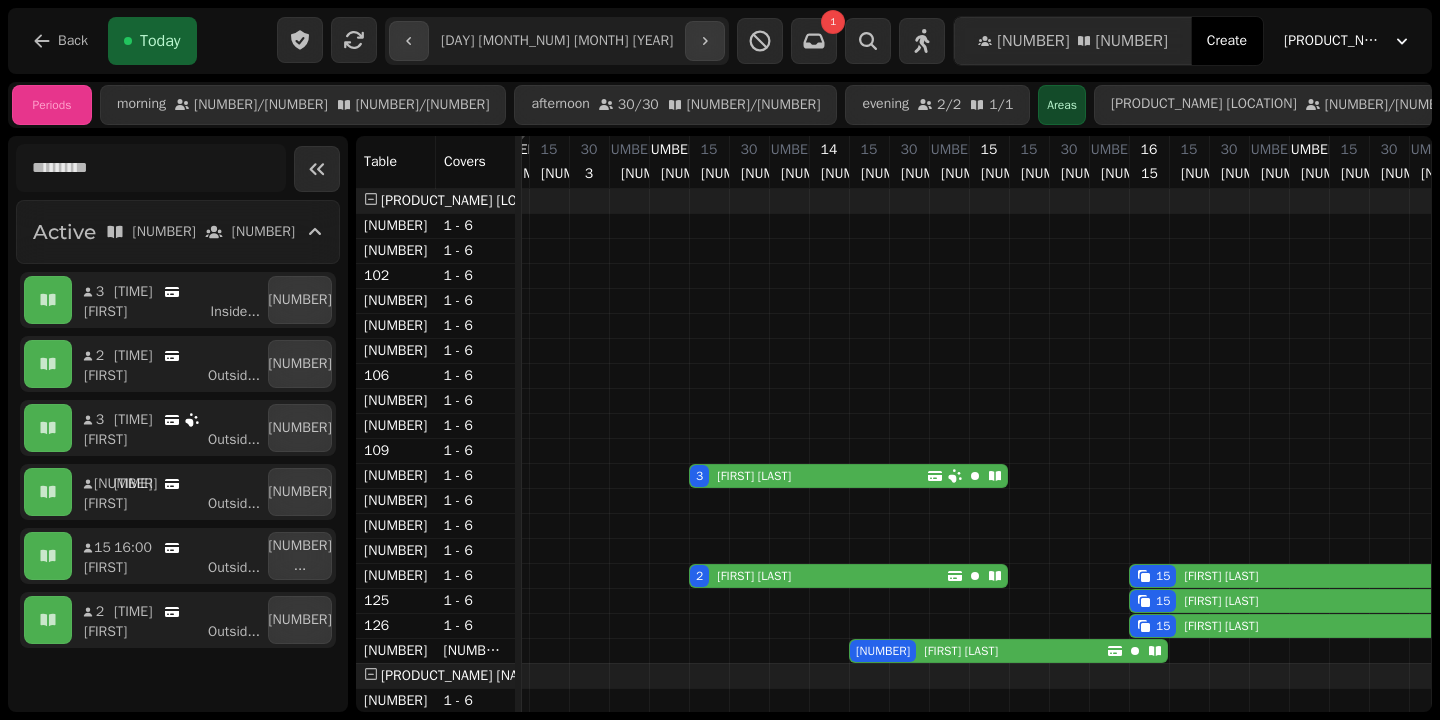 click on "**********" at bounding box center (557, 41) 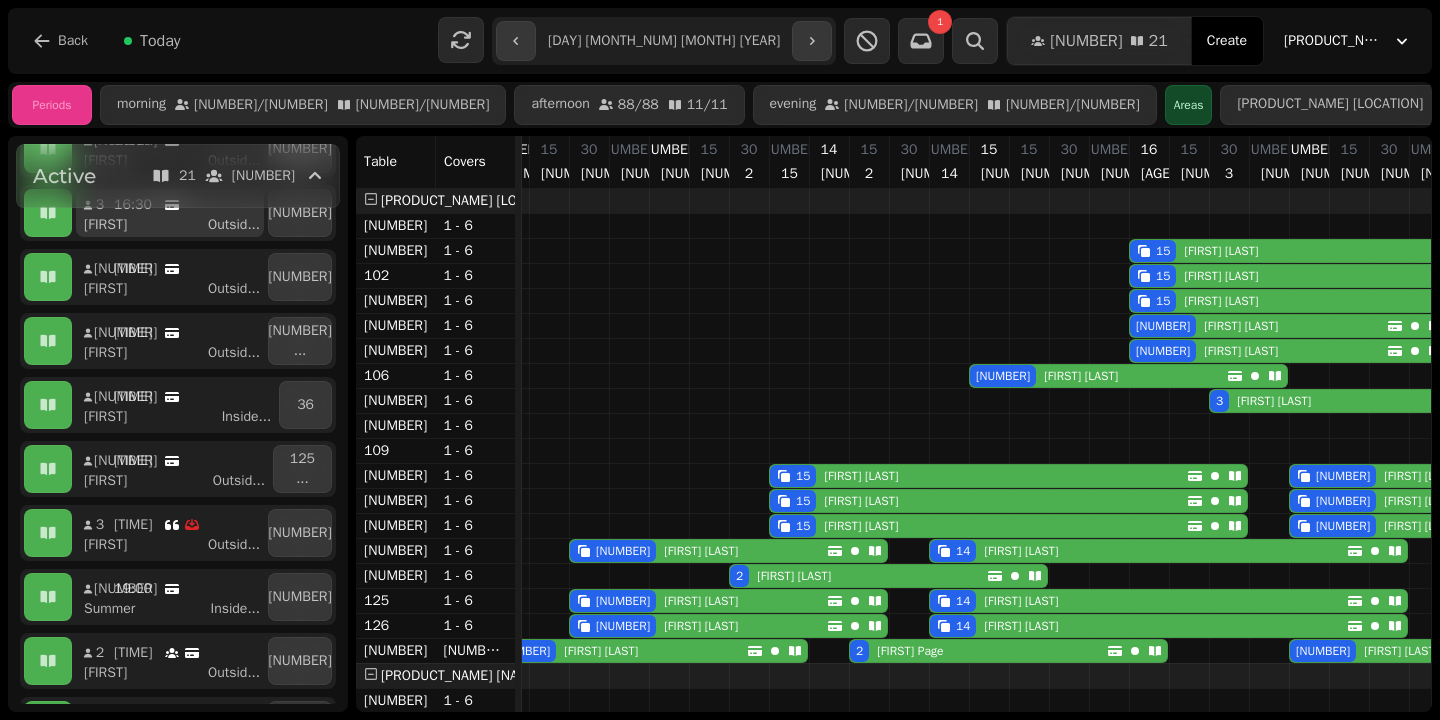 scroll, scrollTop: 789, scrollLeft: 0, axis: vertical 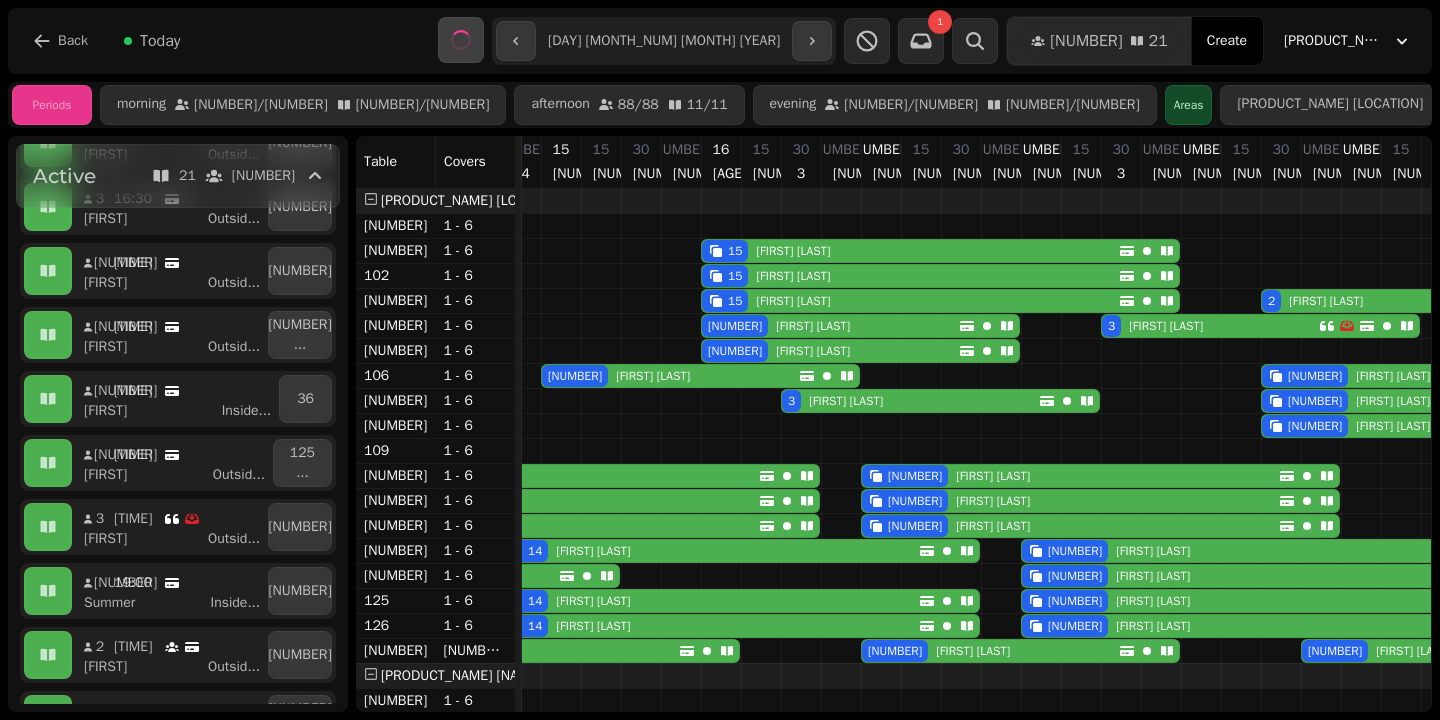 click on "**********" at bounding box center (664, 41) 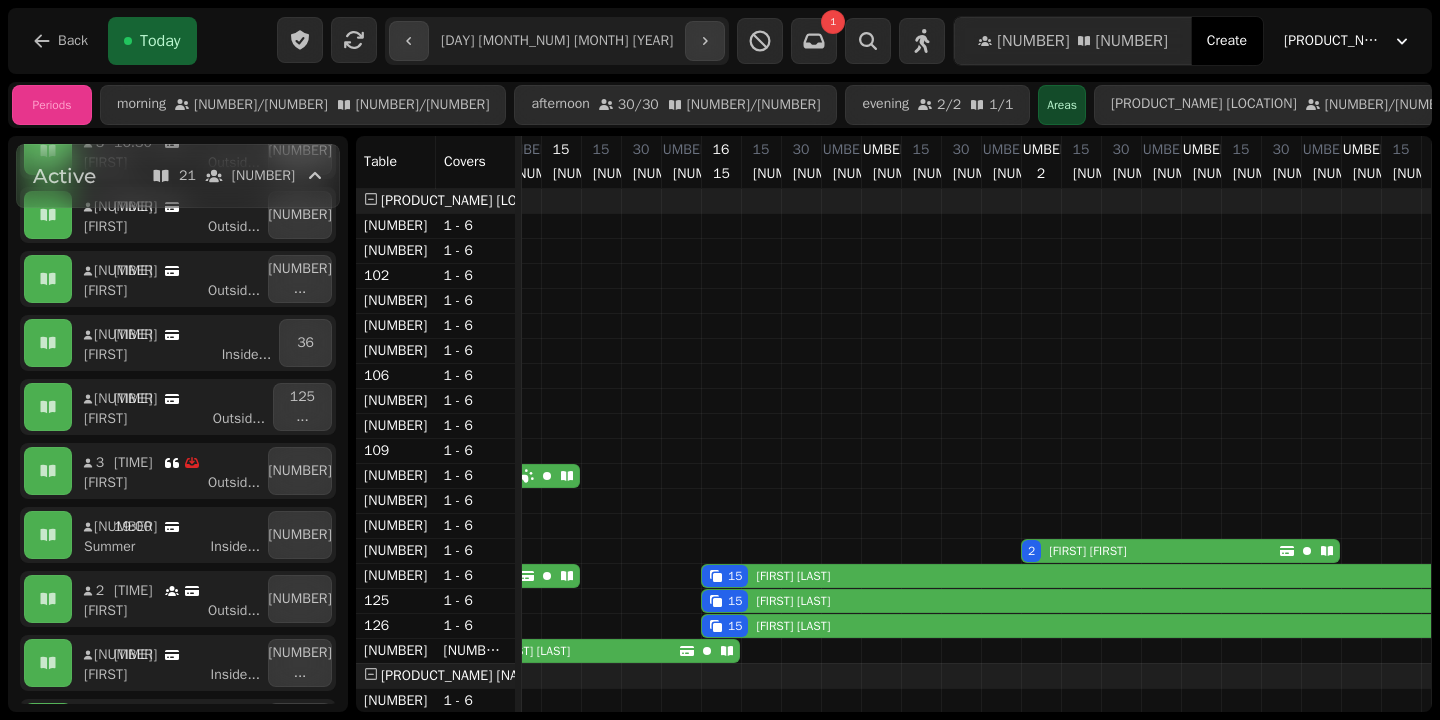 type on "**********" 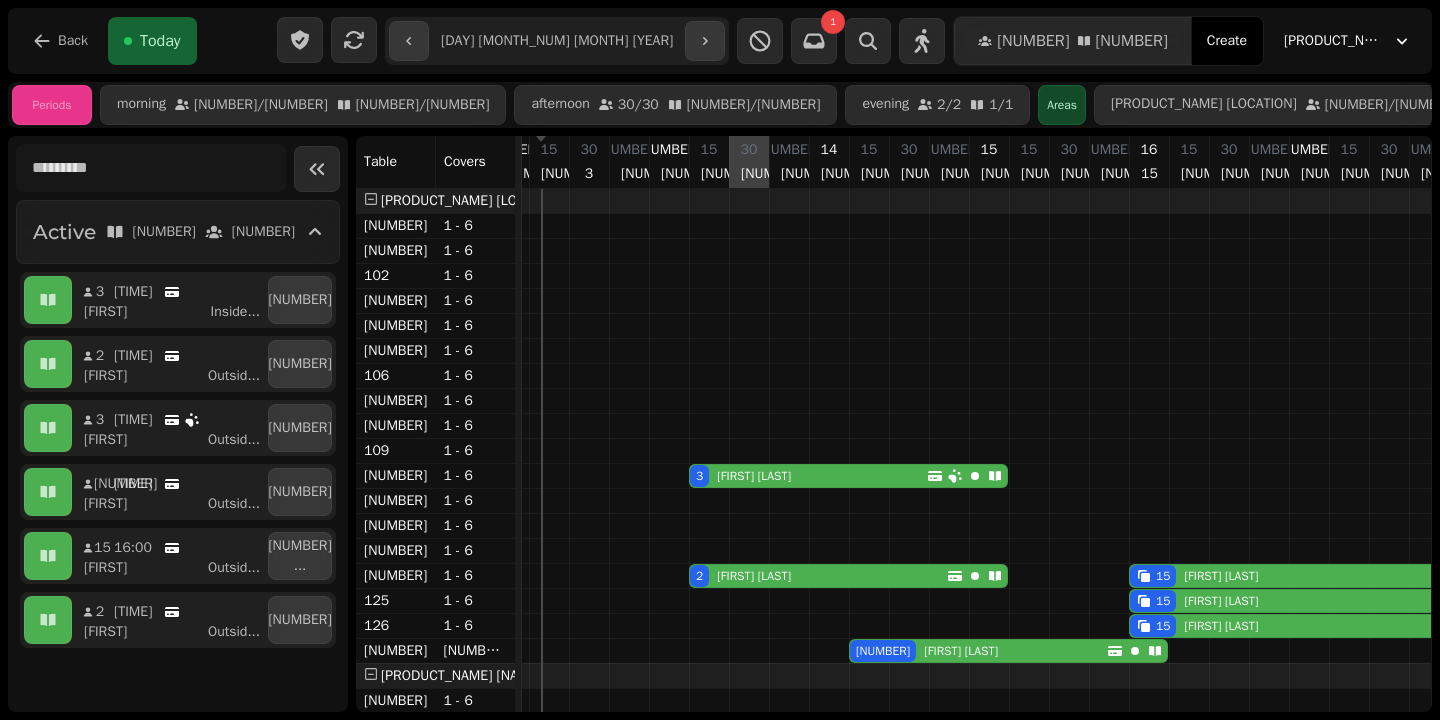 scroll, scrollTop: 0, scrollLeft: 0, axis: both 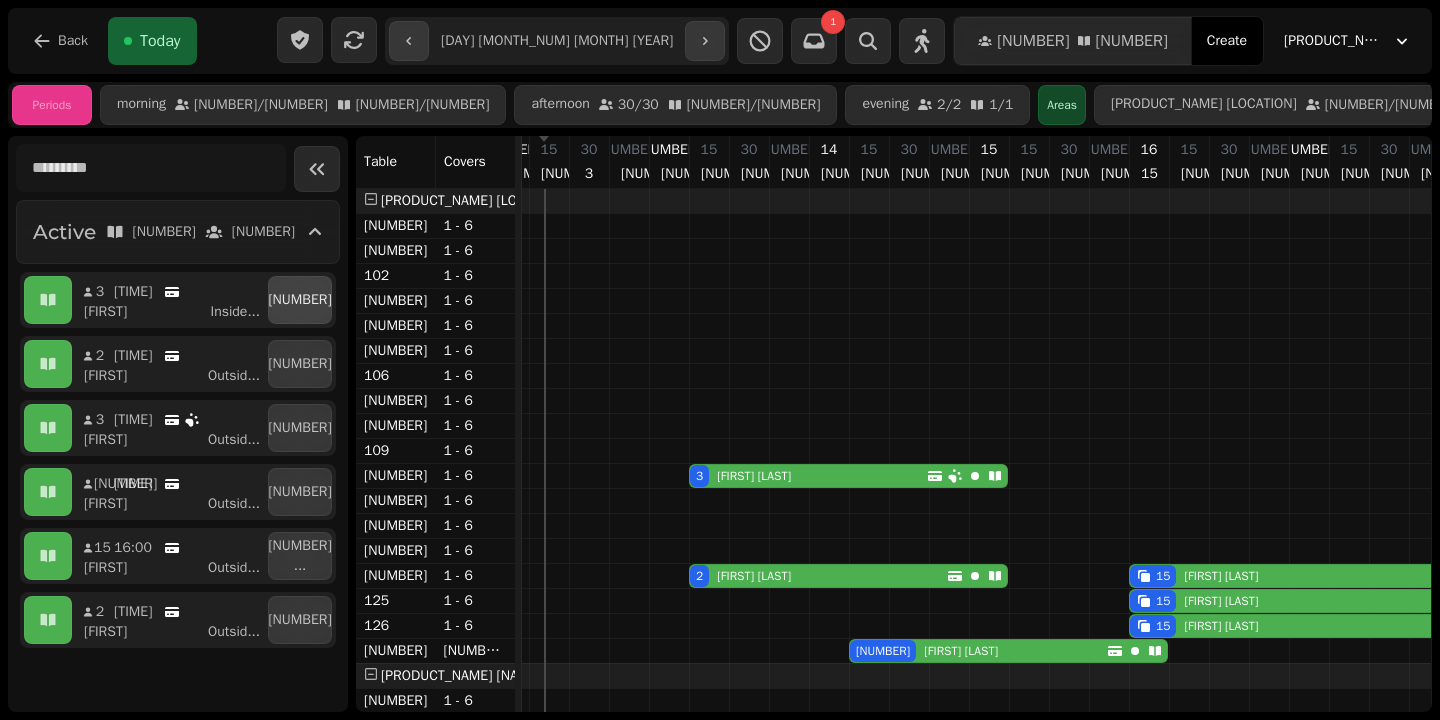 click on "[NUMBER]" at bounding box center (300, 300) 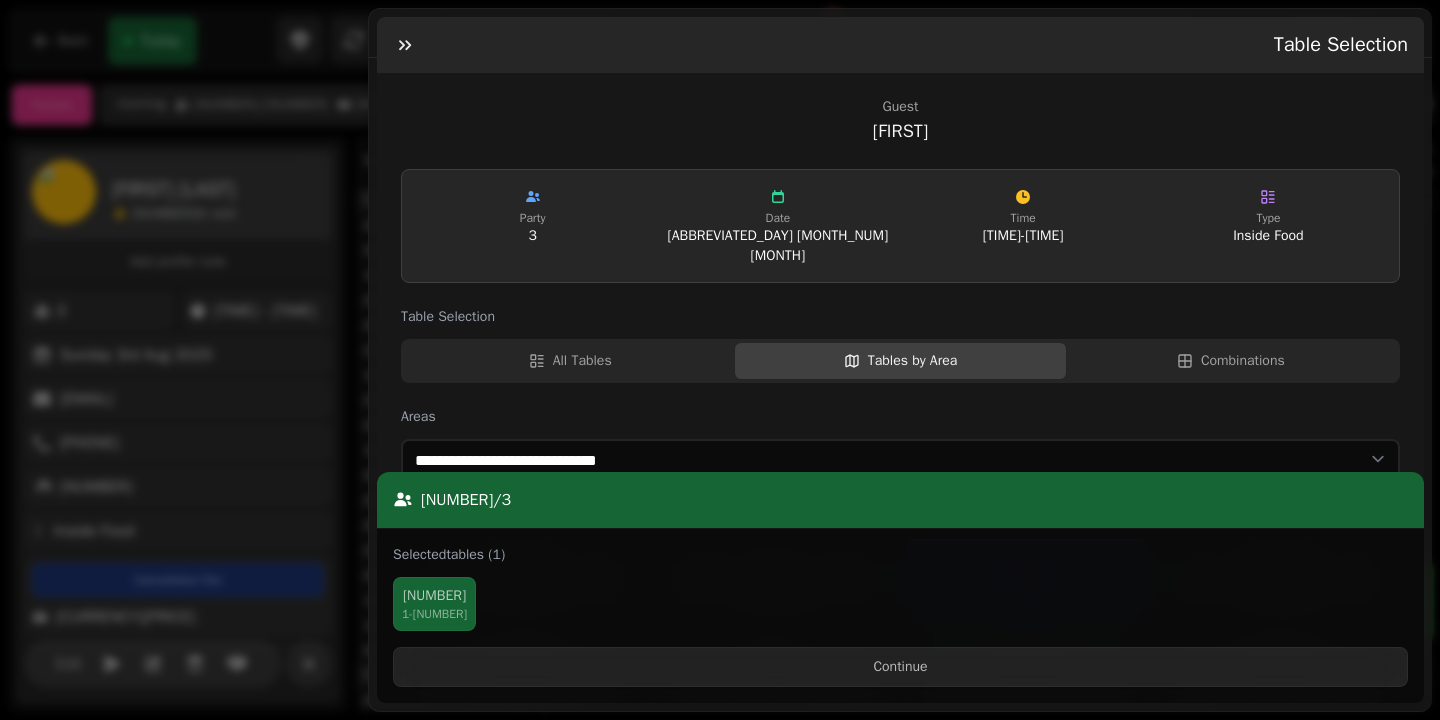 scroll, scrollTop: 0, scrollLeft: 67, axis: horizontal 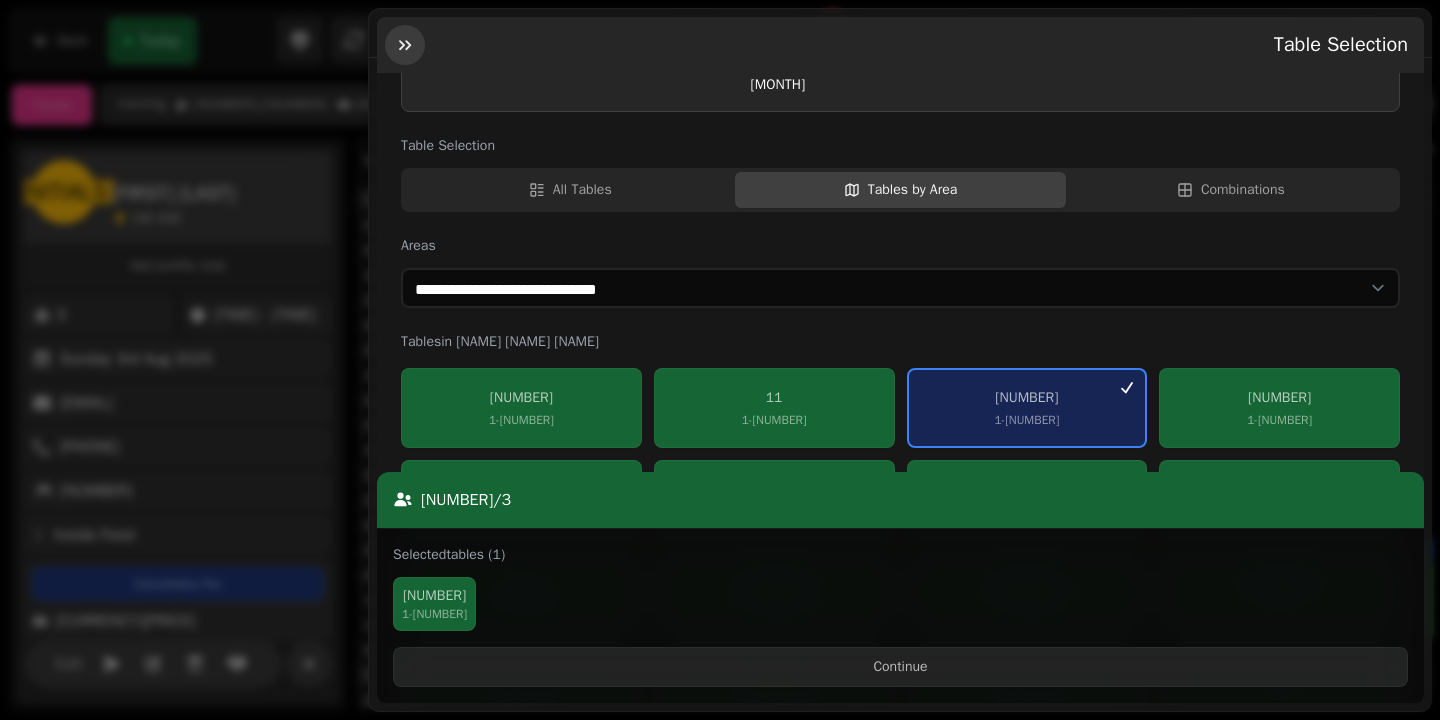 click at bounding box center (405, 45) 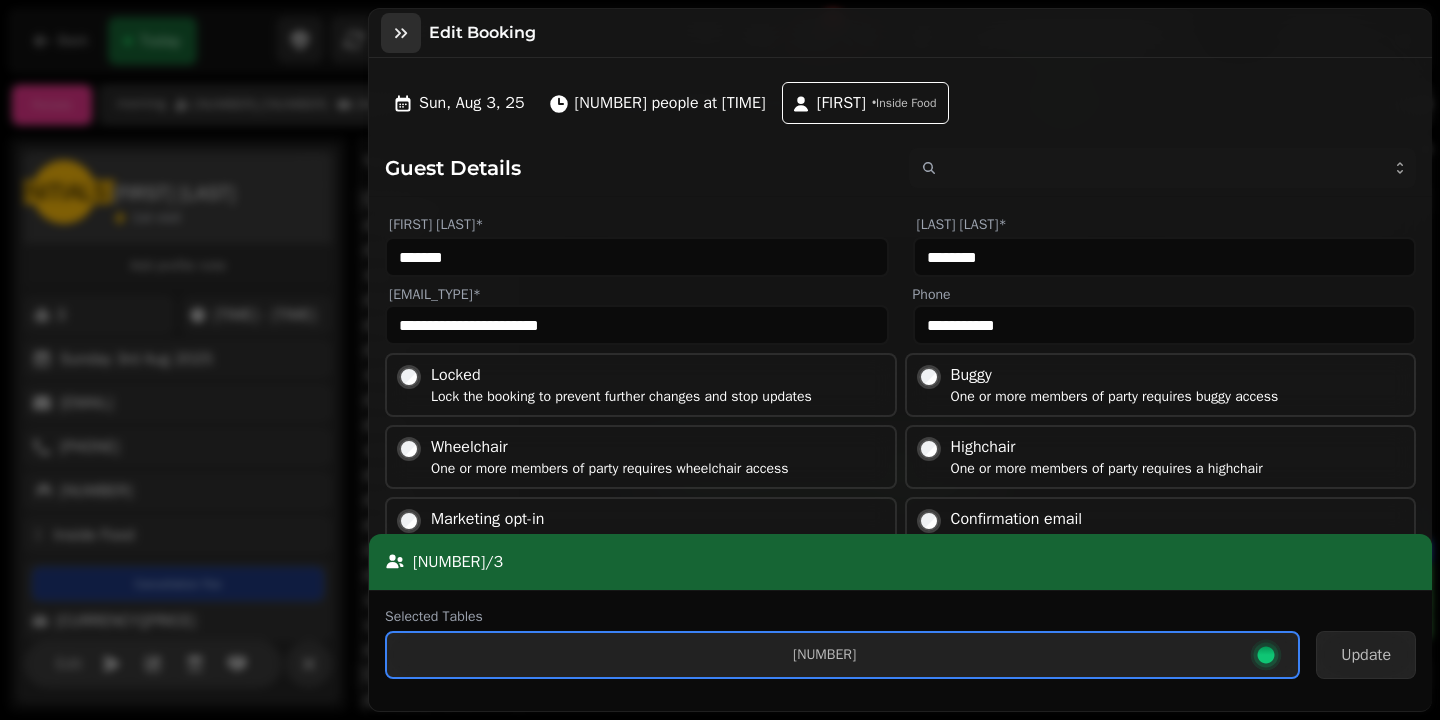 click 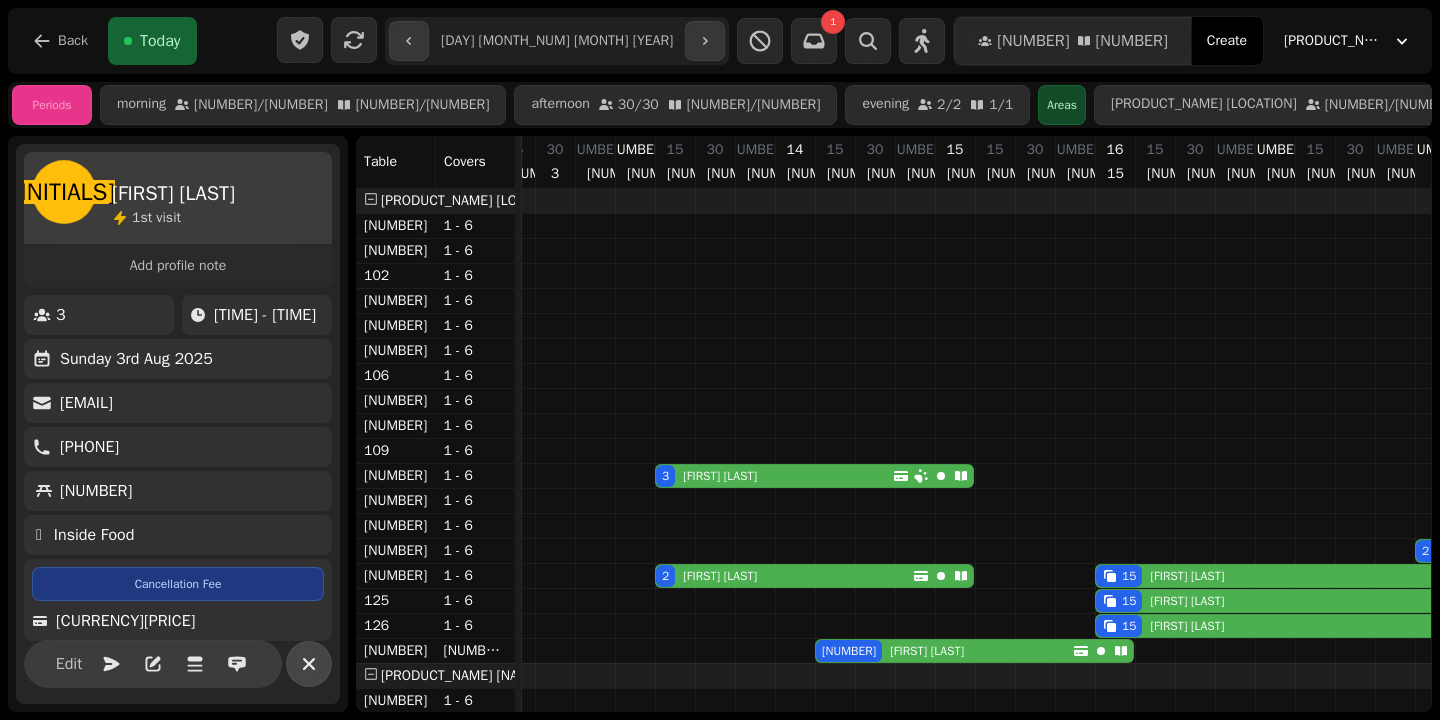 click 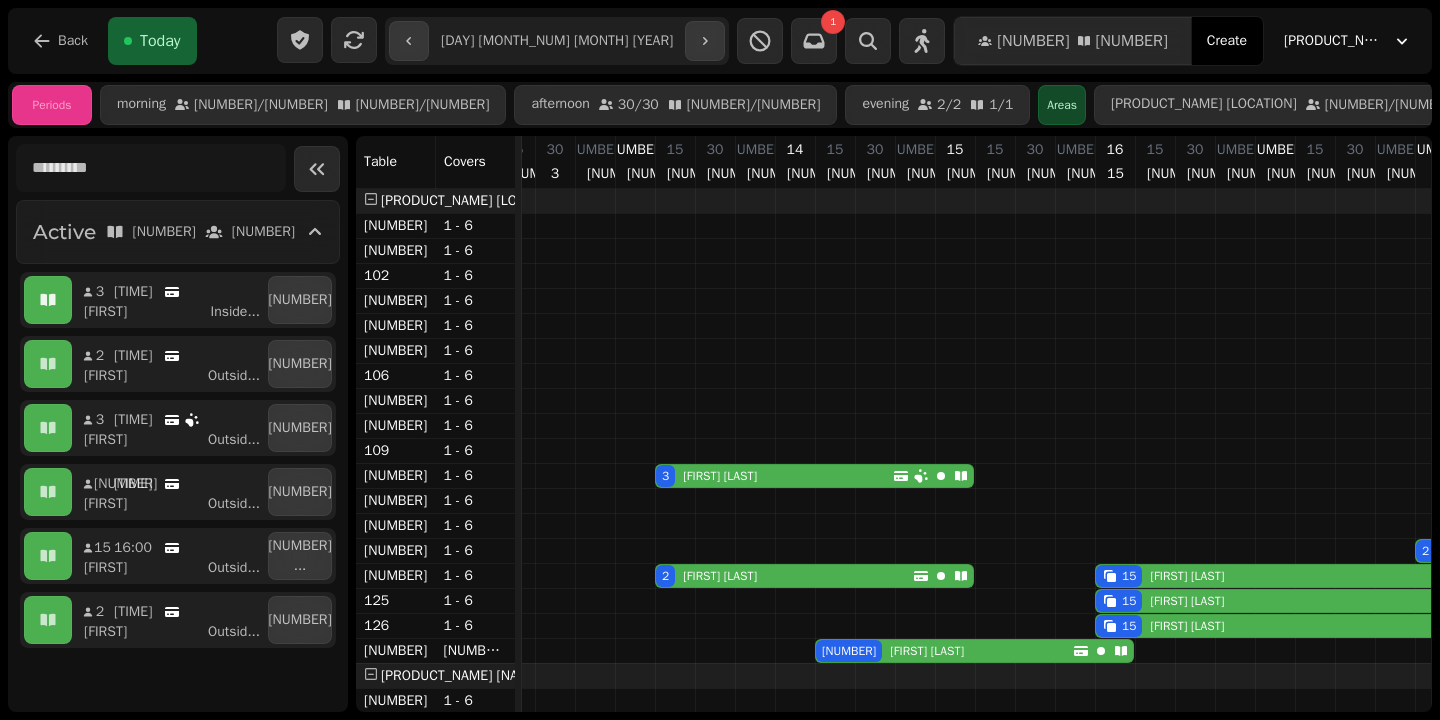 click 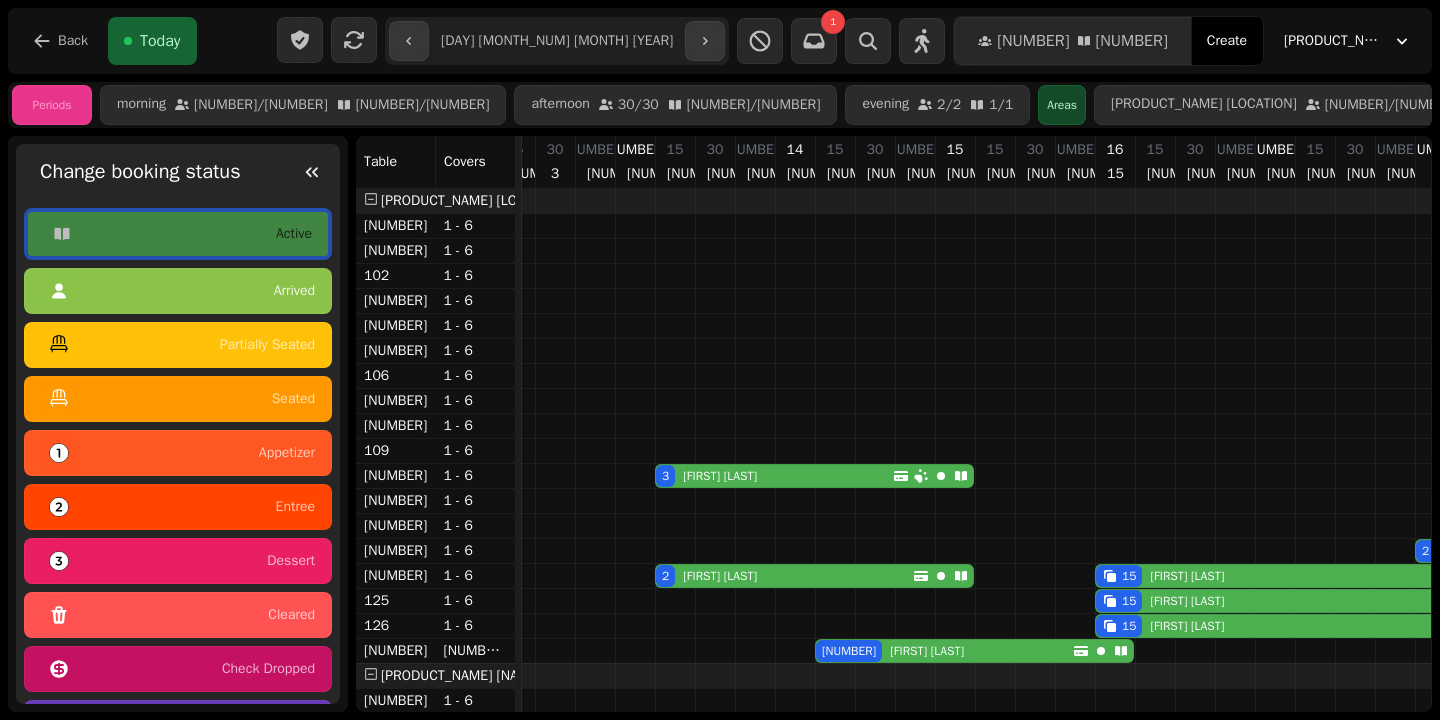 click on "arrived" at bounding box center [178, 291] 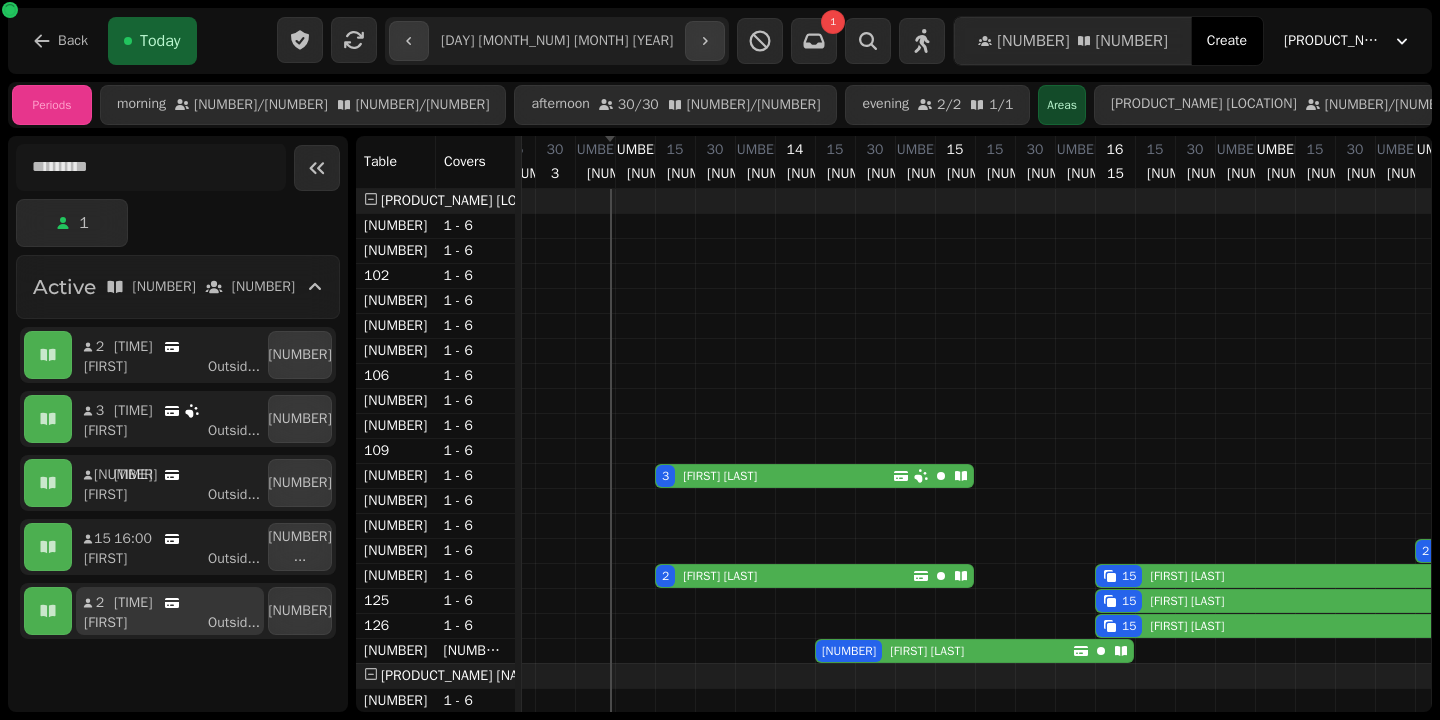 scroll, scrollTop: 0, scrollLeft: 0, axis: both 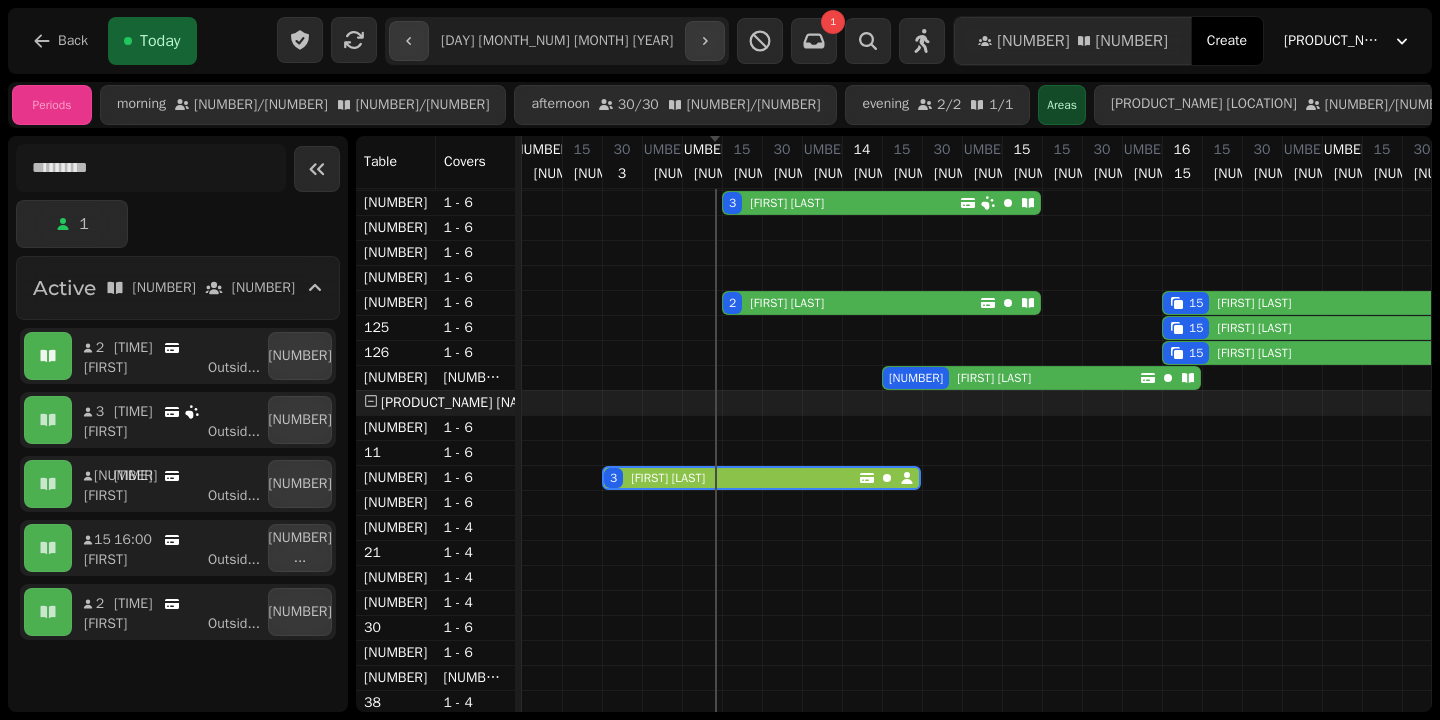 click 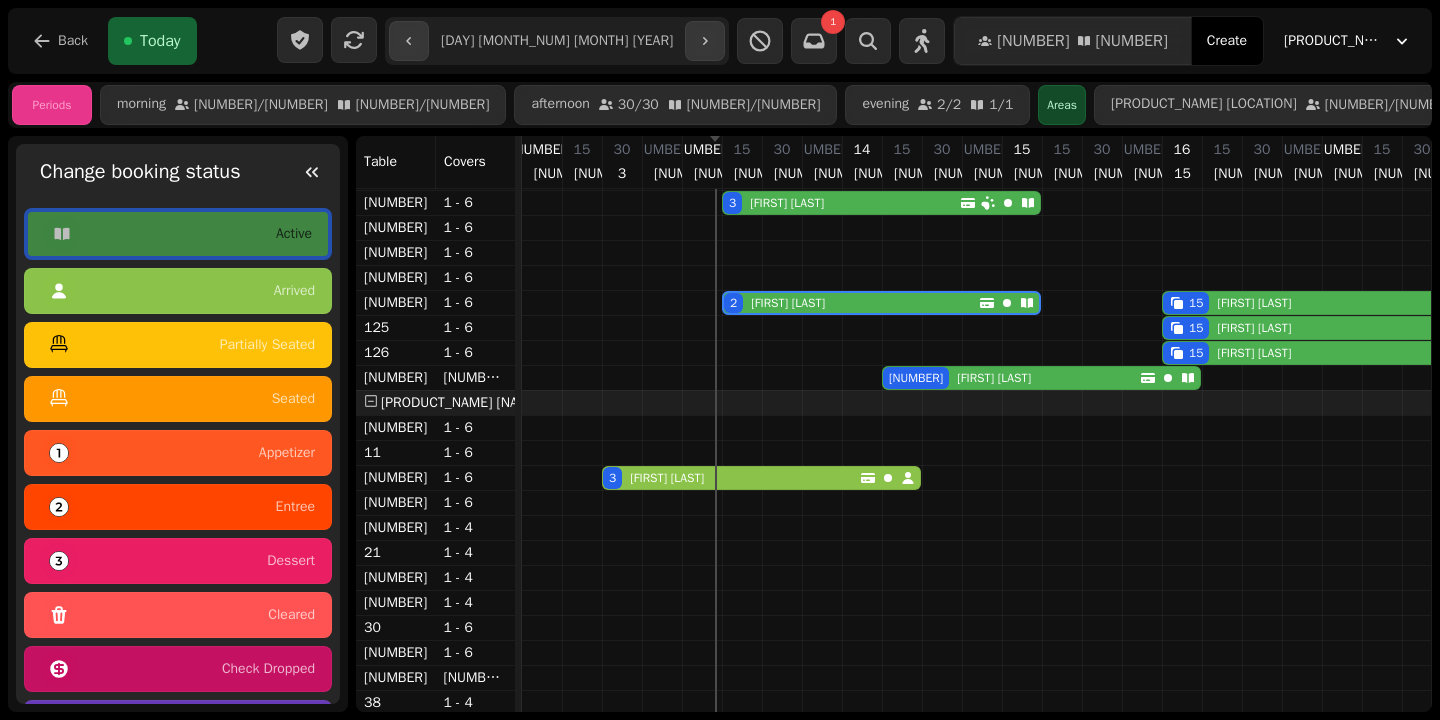 scroll, scrollTop: 0, scrollLeft: 187, axis: horizontal 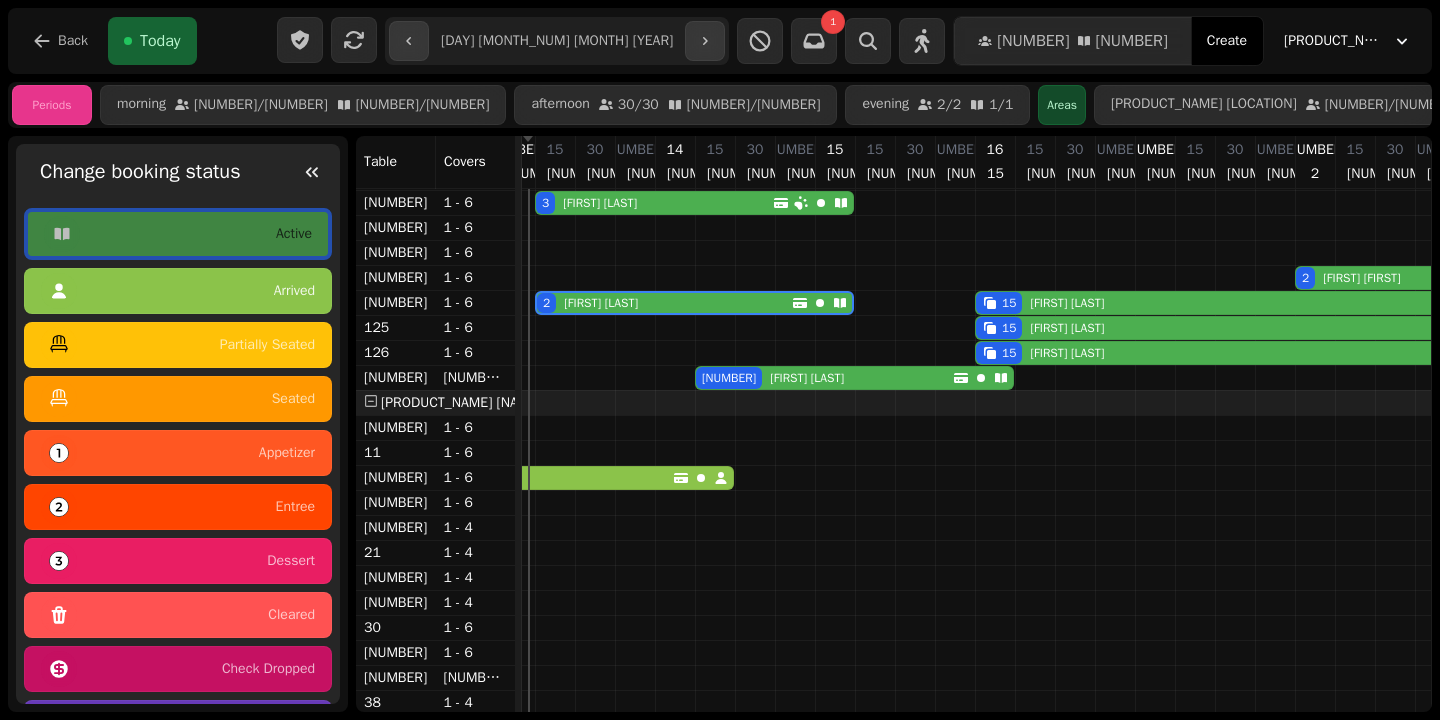 click on "arrived" at bounding box center [178, 291] 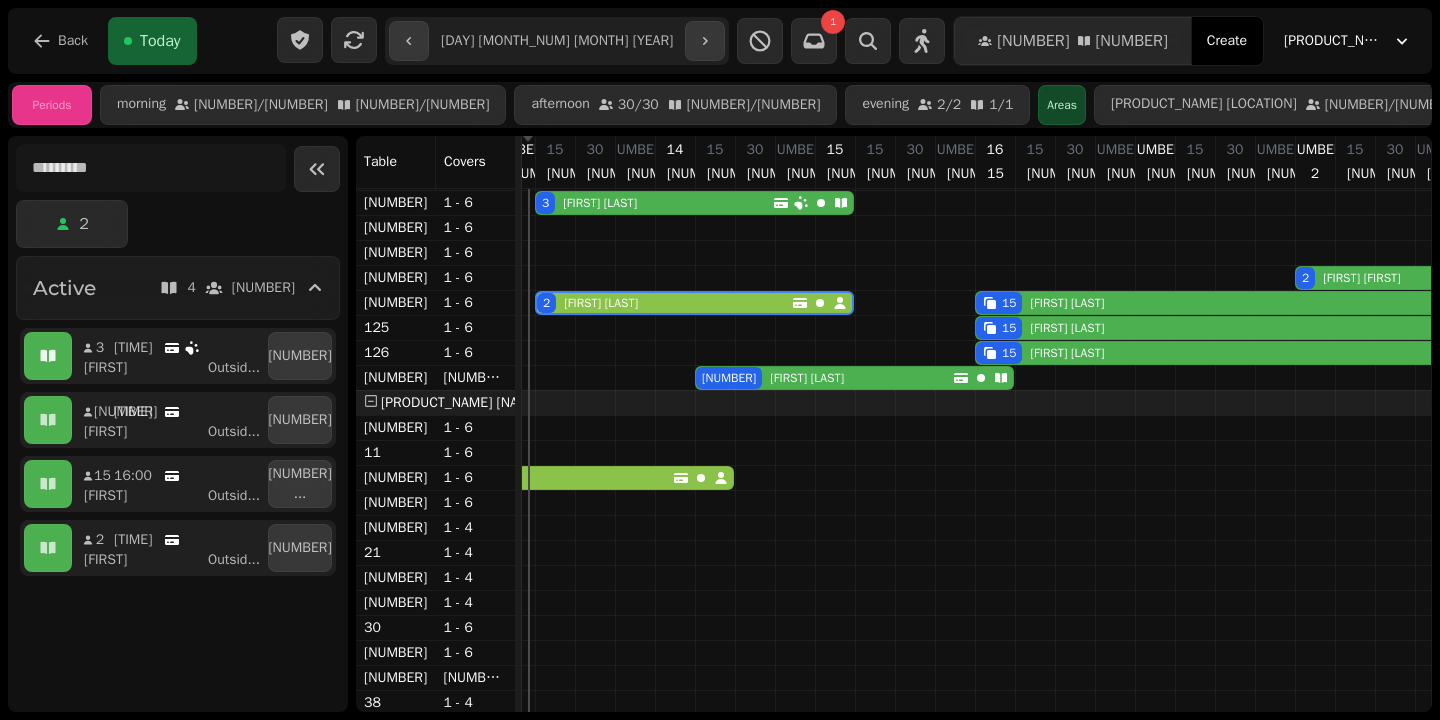 click 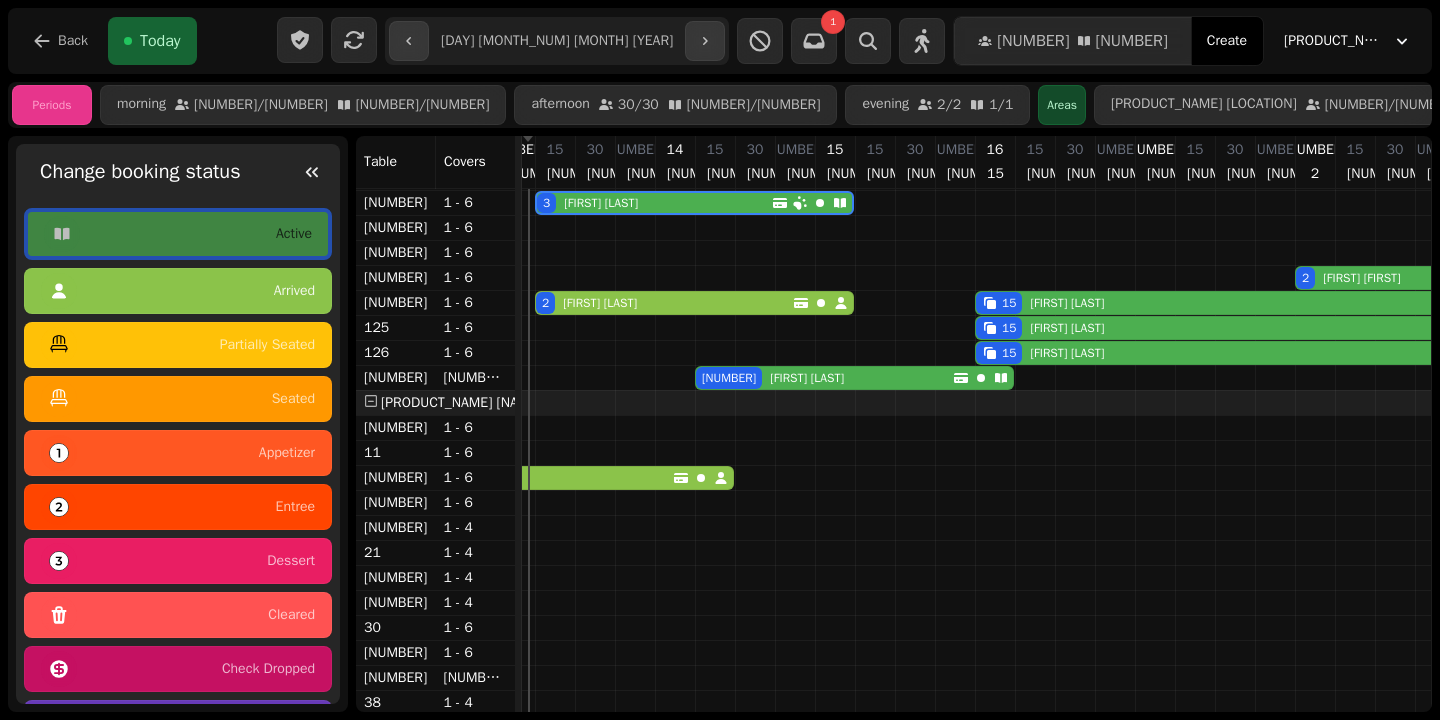 click on "arrived" at bounding box center [178, 291] 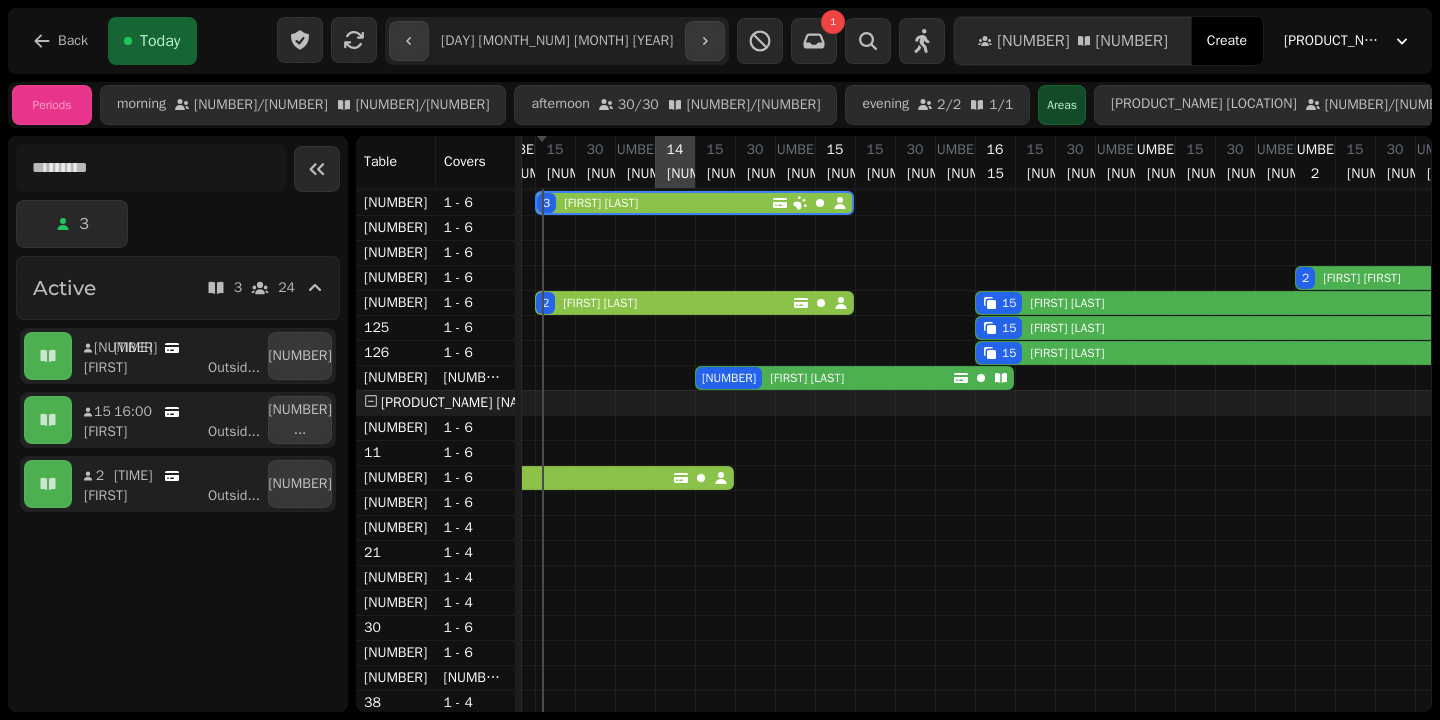 scroll, scrollTop: 273, scrollLeft: 130, axis: both 